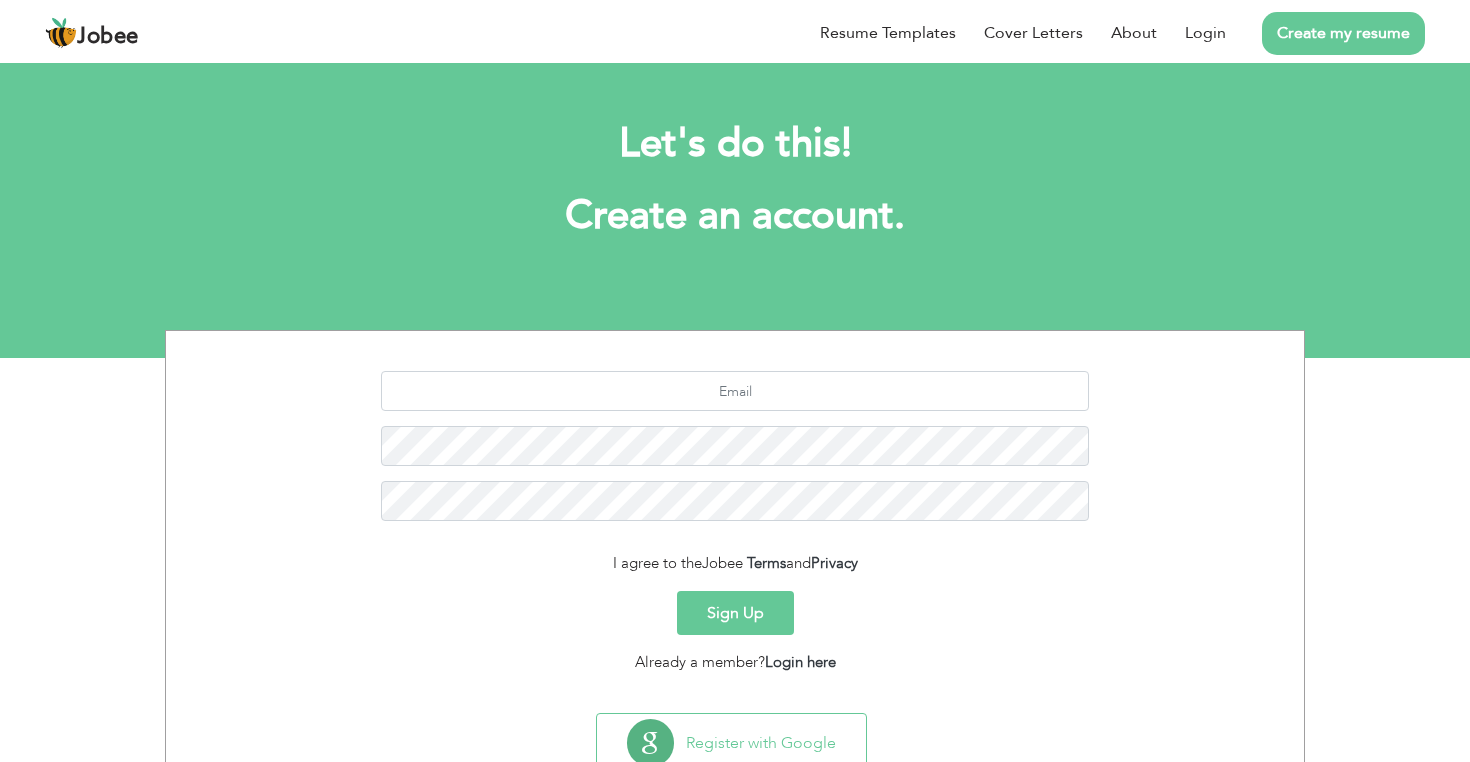 scroll, scrollTop: 0, scrollLeft: 0, axis: both 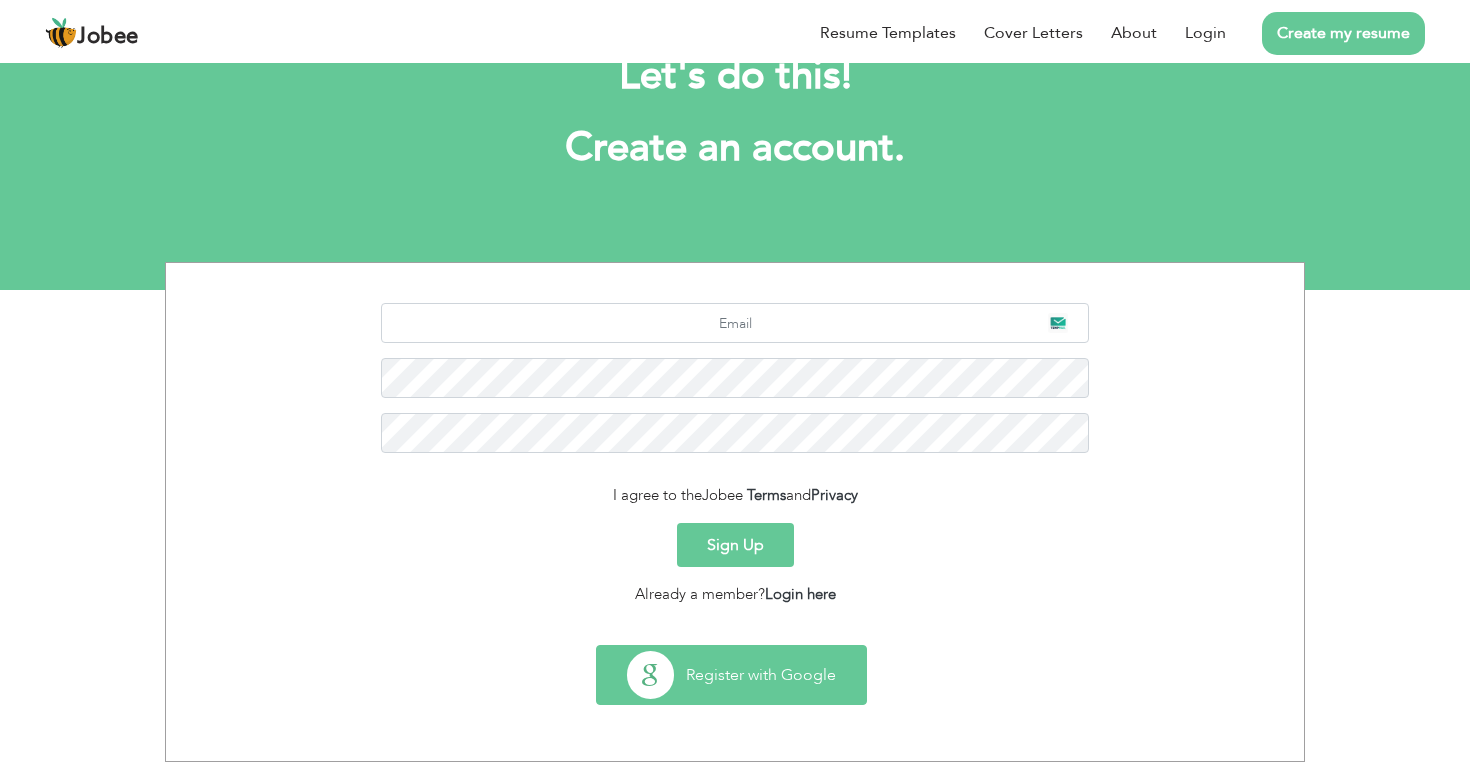 click on "Register with Google" at bounding box center [731, 675] 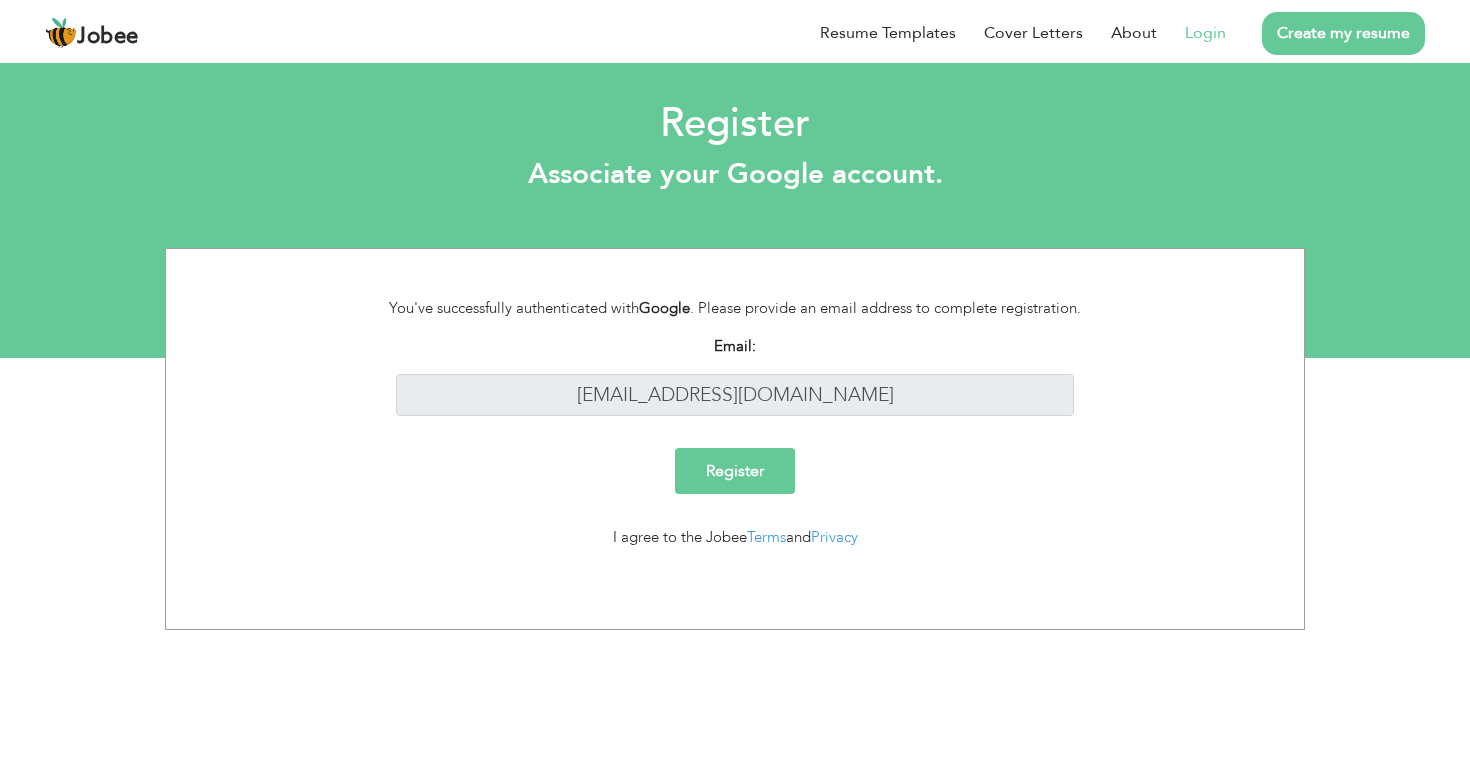 scroll, scrollTop: 0, scrollLeft: 0, axis: both 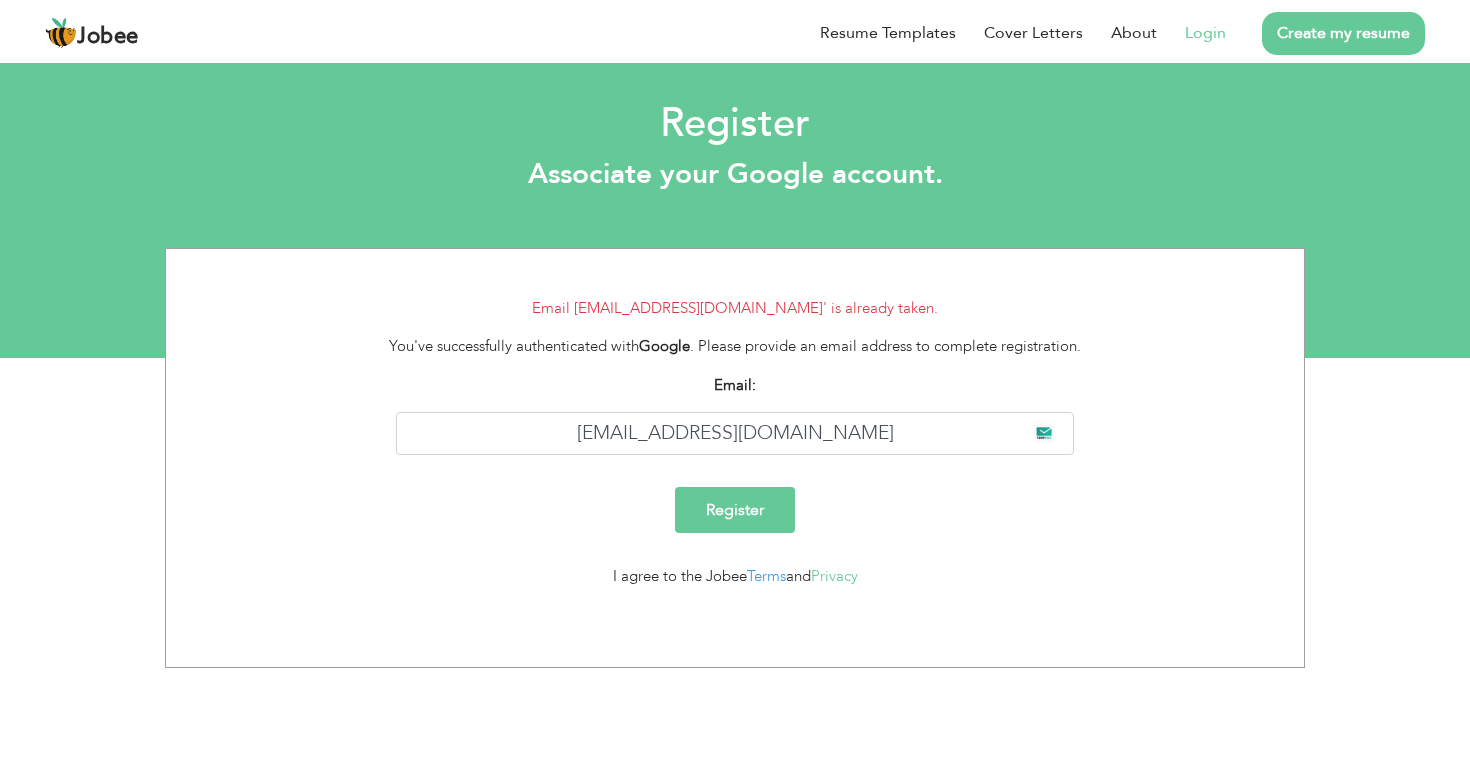click on "Privacy" at bounding box center (834, 576) 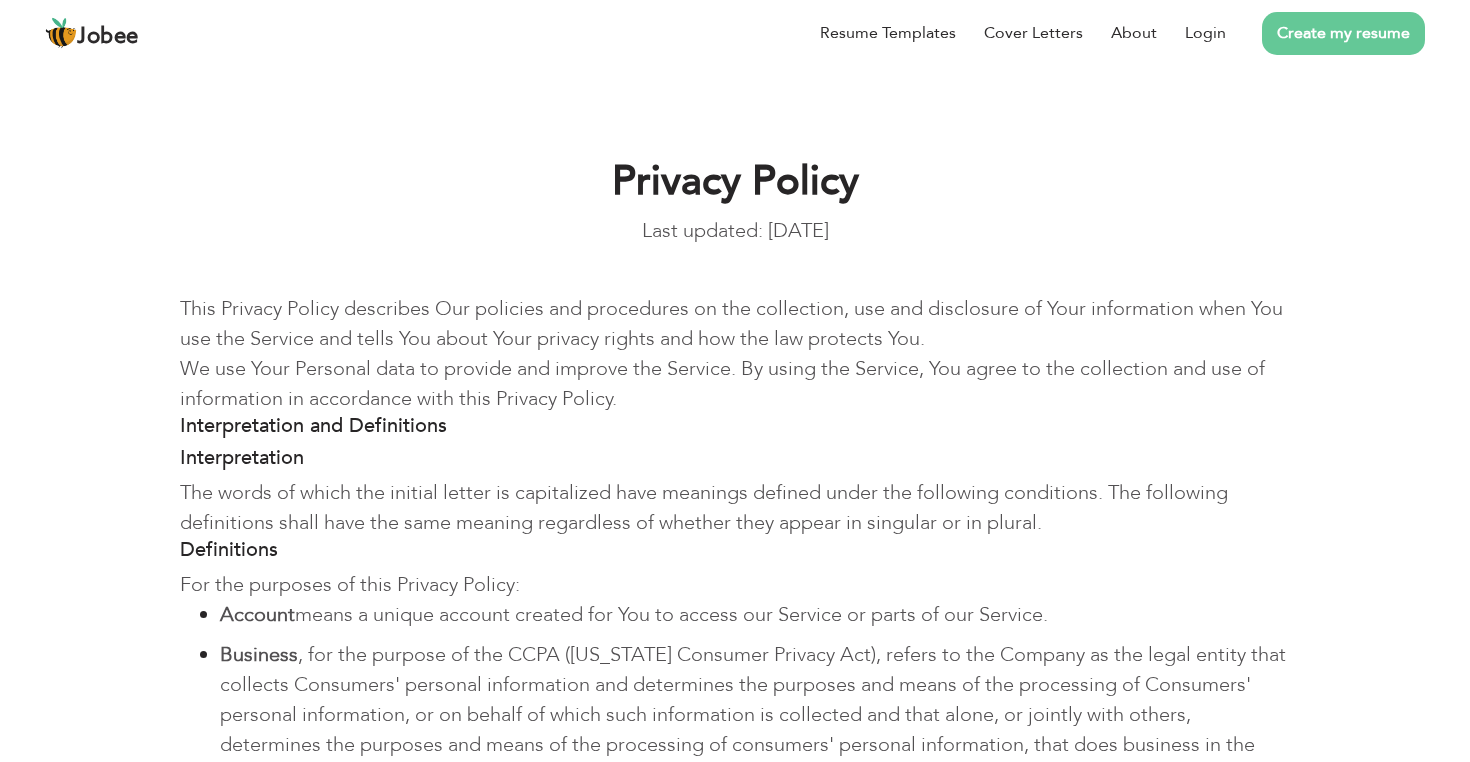 scroll, scrollTop: 0, scrollLeft: 0, axis: both 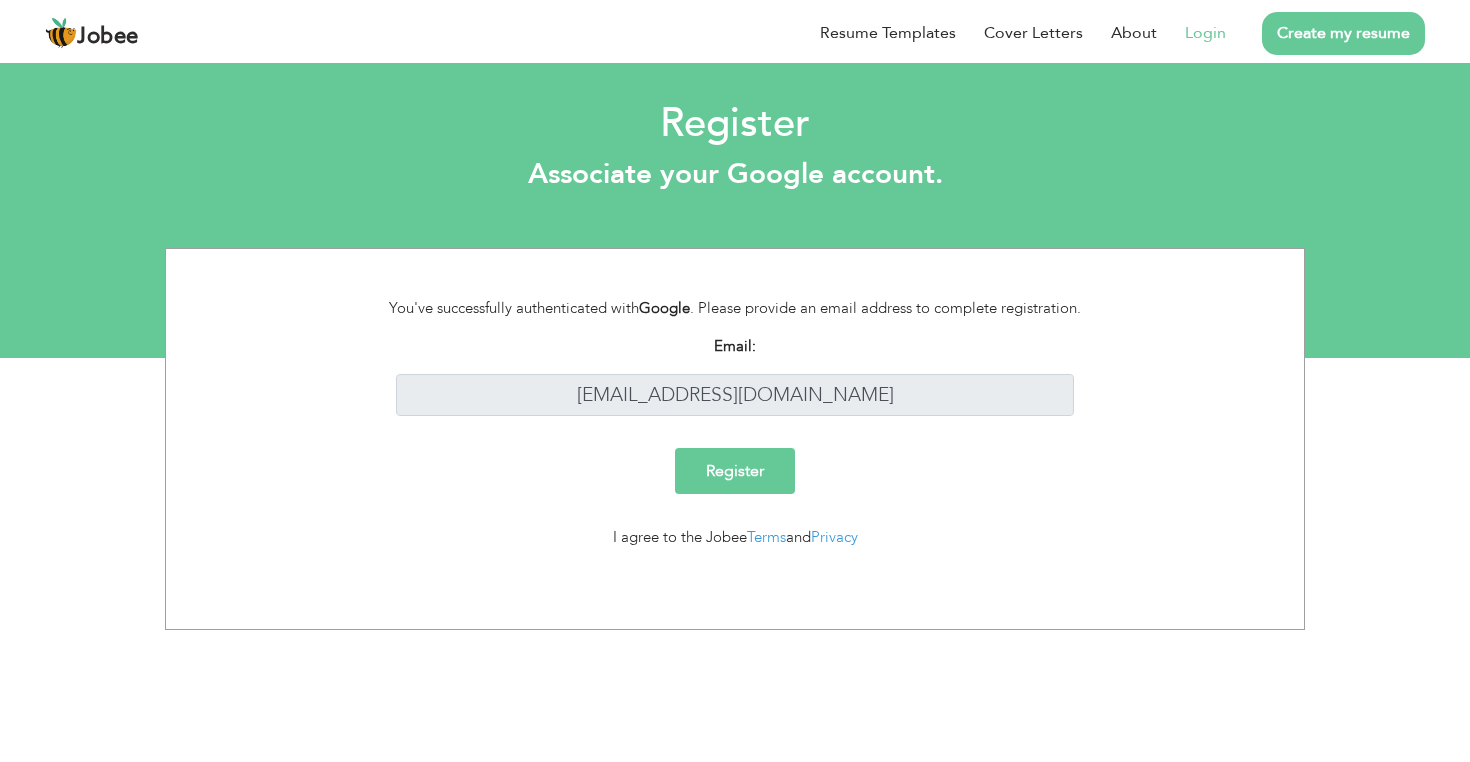 click on "Login" at bounding box center [1205, 33] 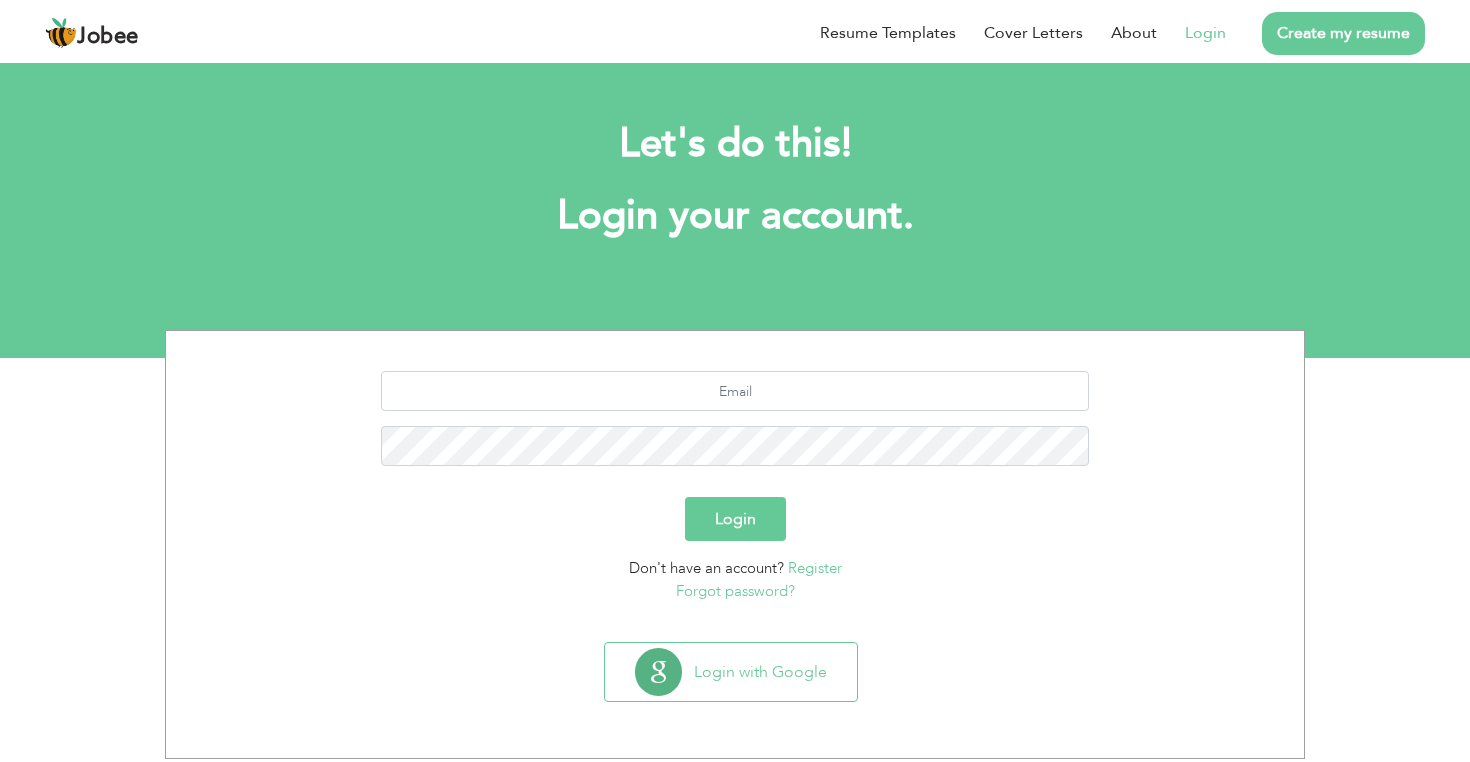 scroll, scrollTop: 0, scrollLeft: 0, axis: both 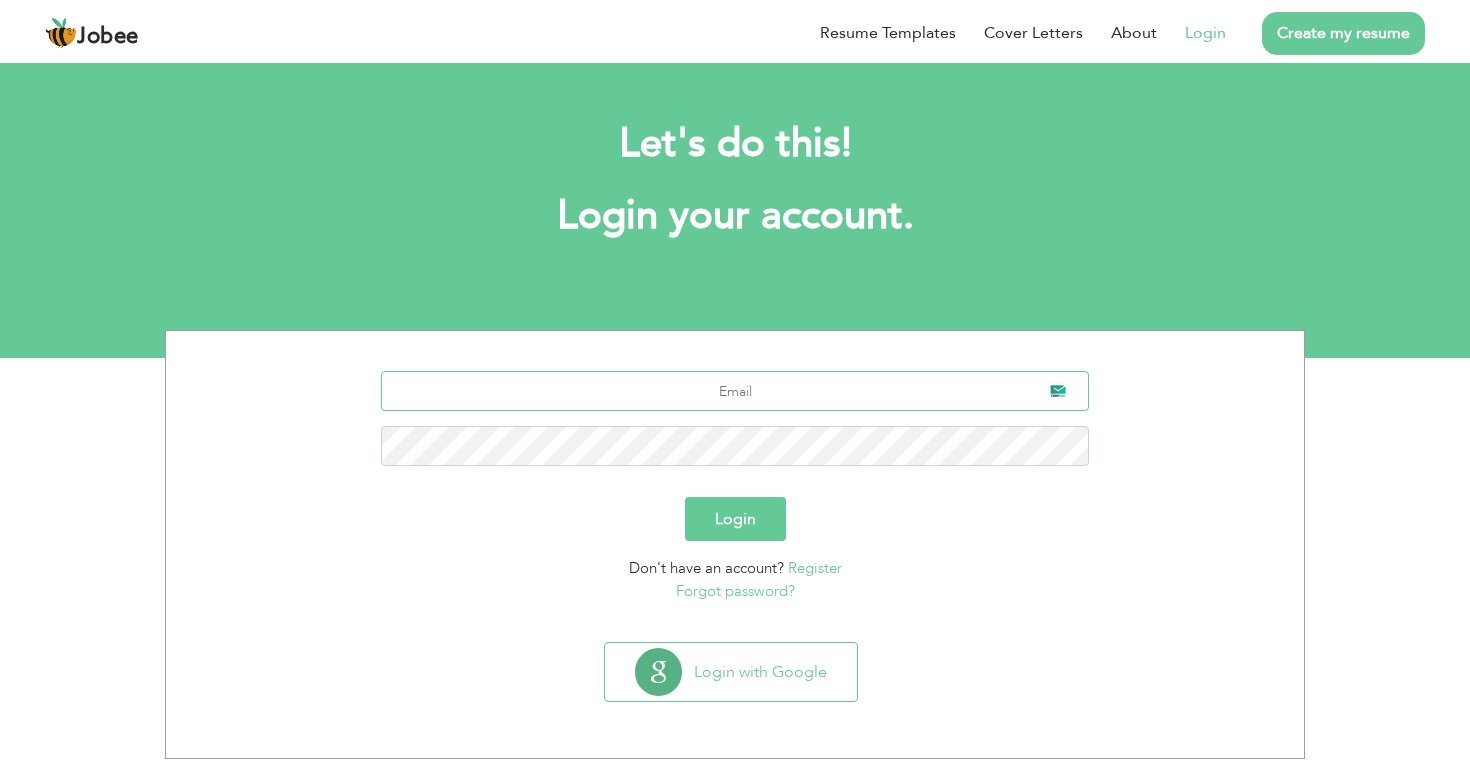 click at bounding box center (735, 391) 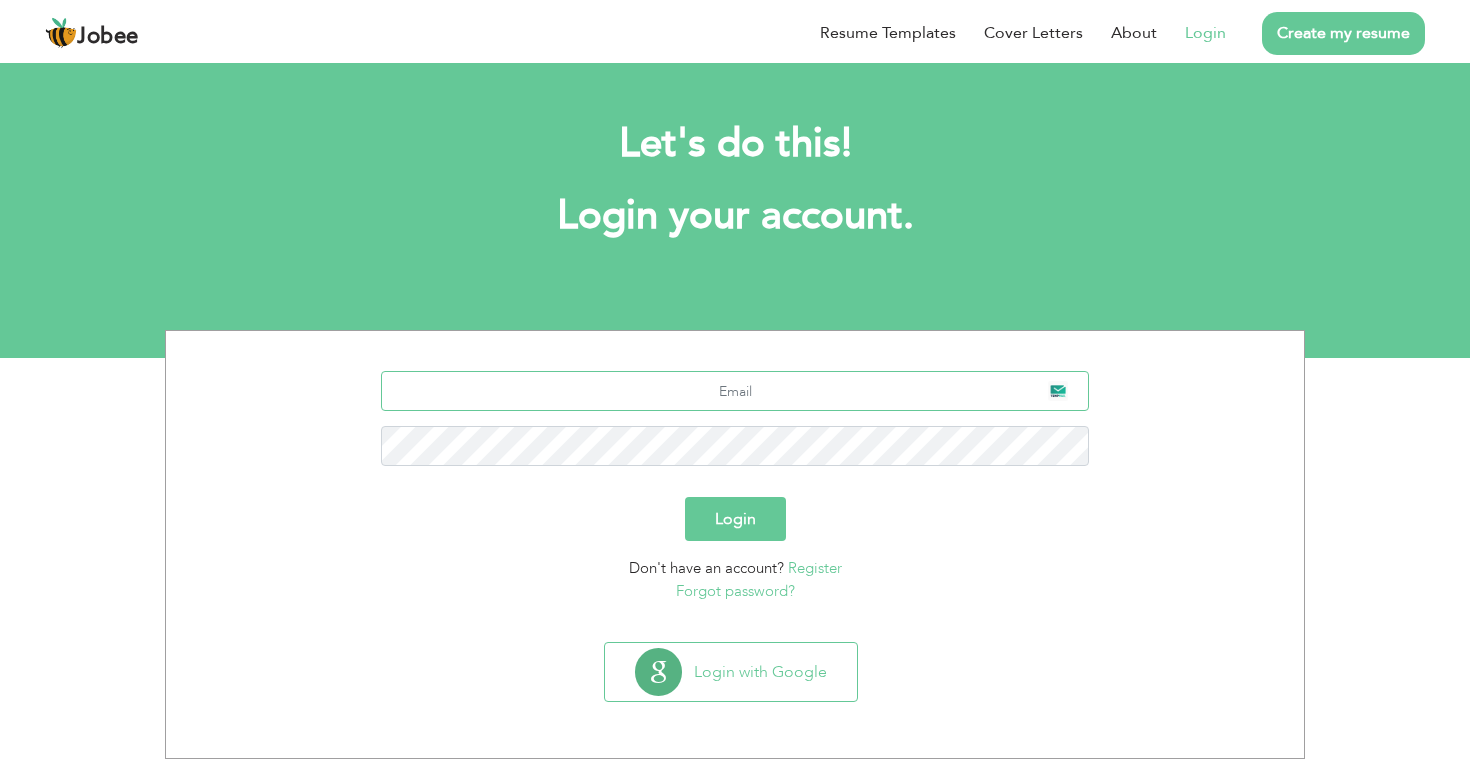 type on "[EMAIL_ADDRESS][DOMAIN_NAME]" 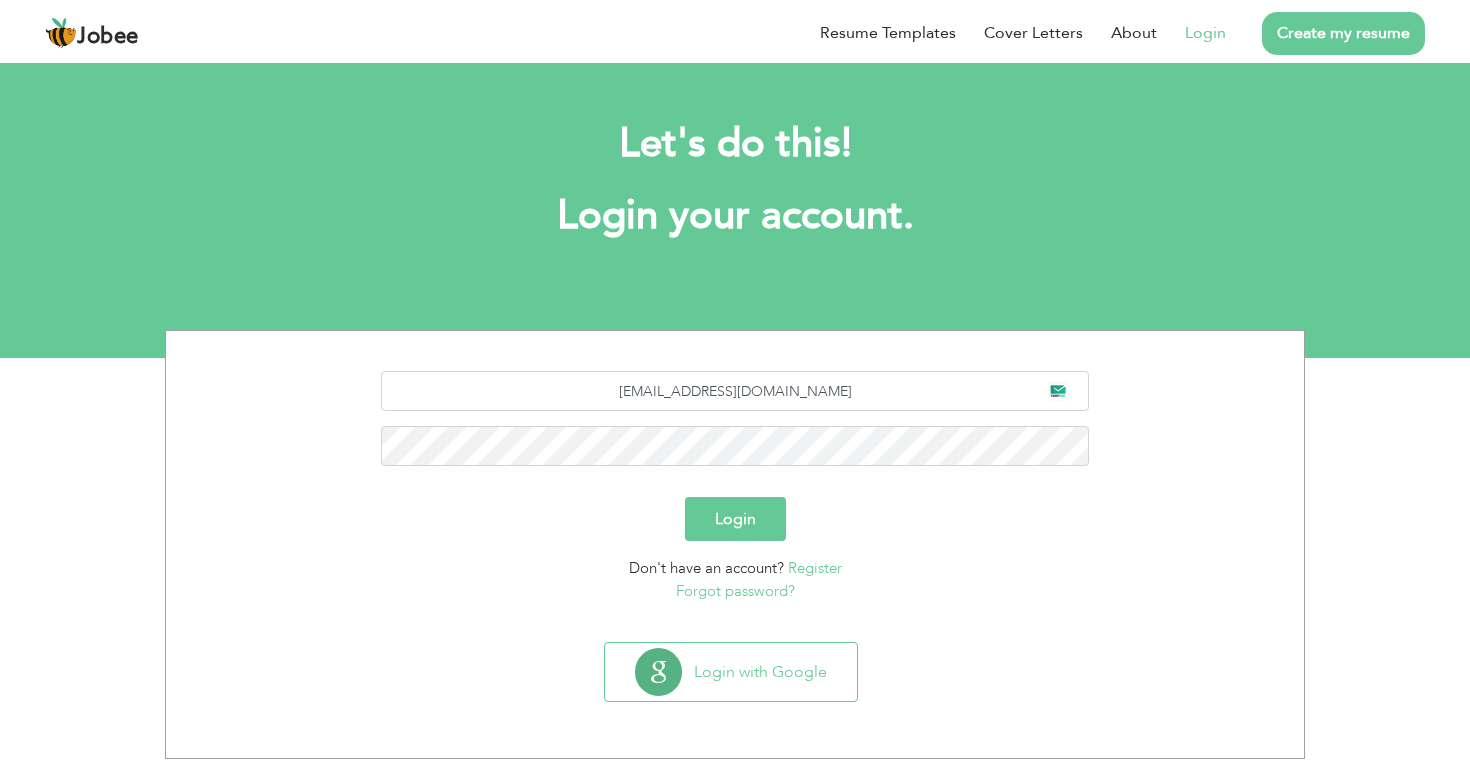 click on "Login" at bounding box center (735, 519) 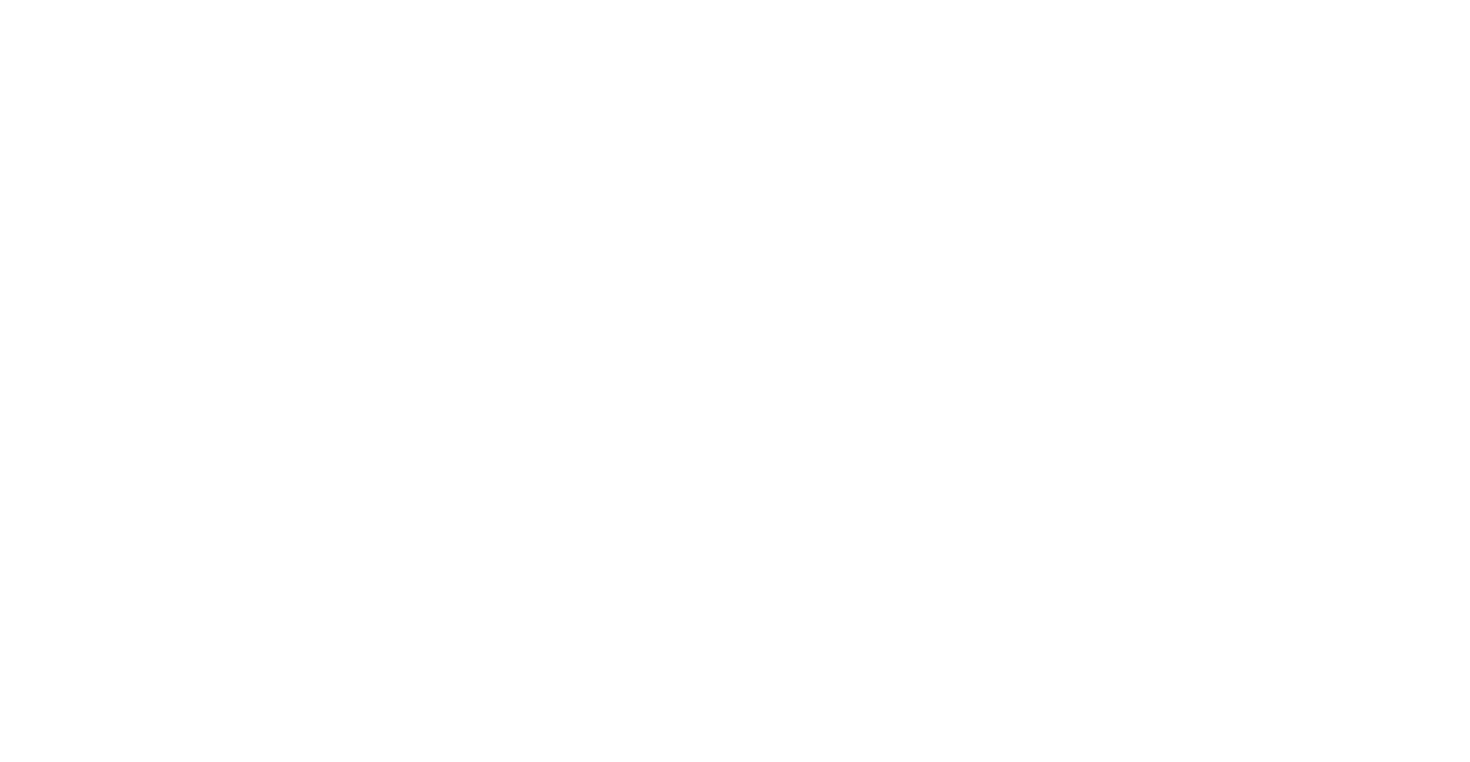 scroll, scrollTop: 0, scrollLeft: 0, axis: both 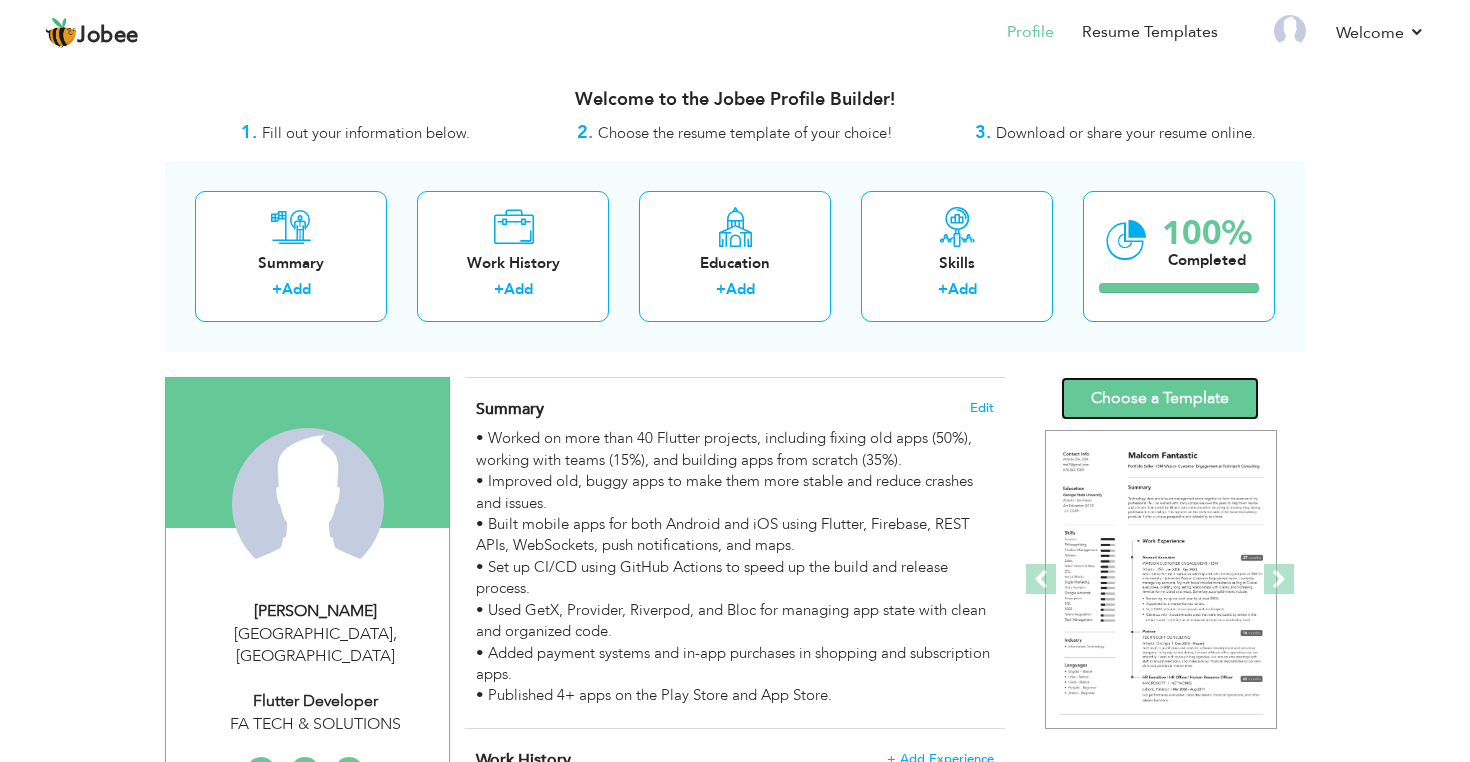 click on "Choose a Template" at bounding box center [1160, 398] 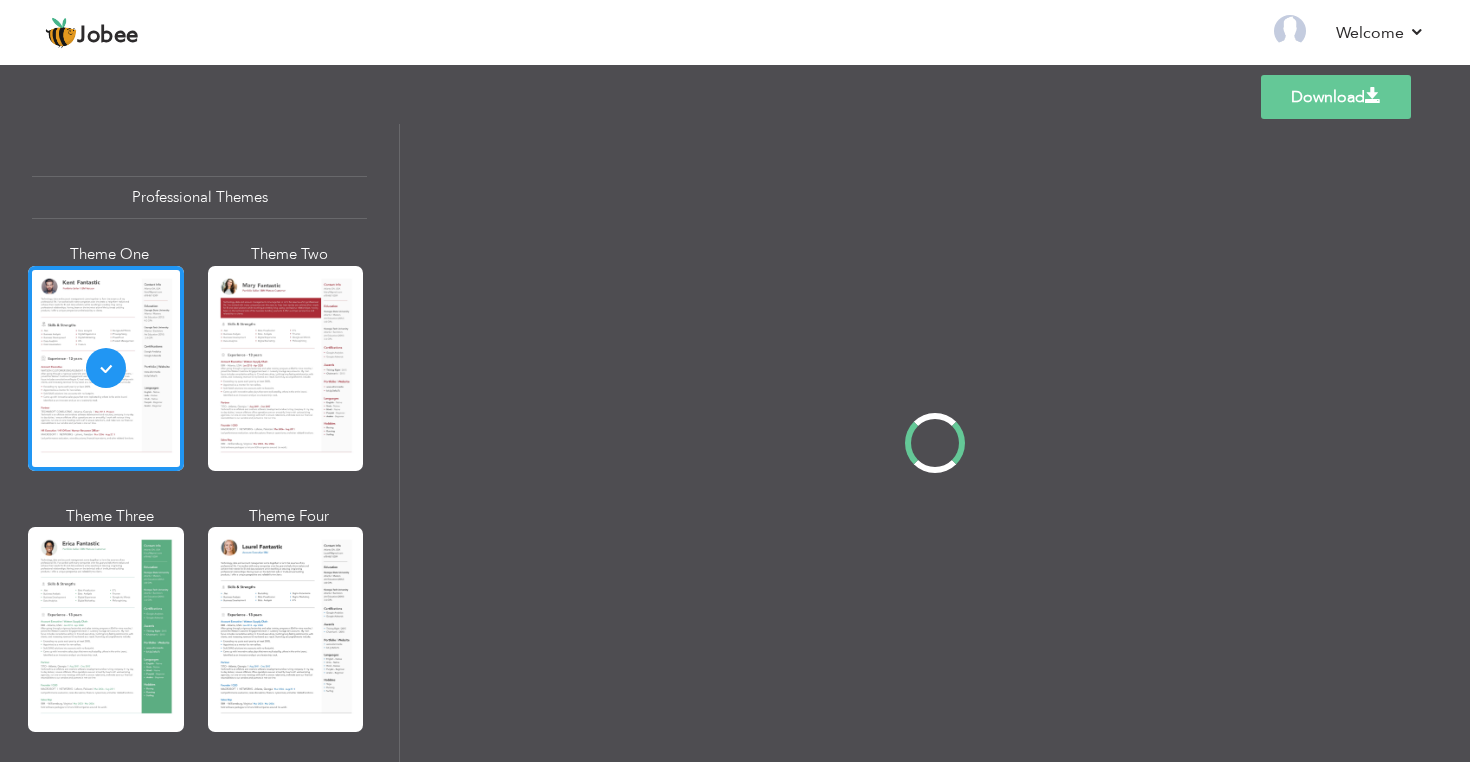 scroll, scrollTop: 0, scrollLeft: 0, axis: both 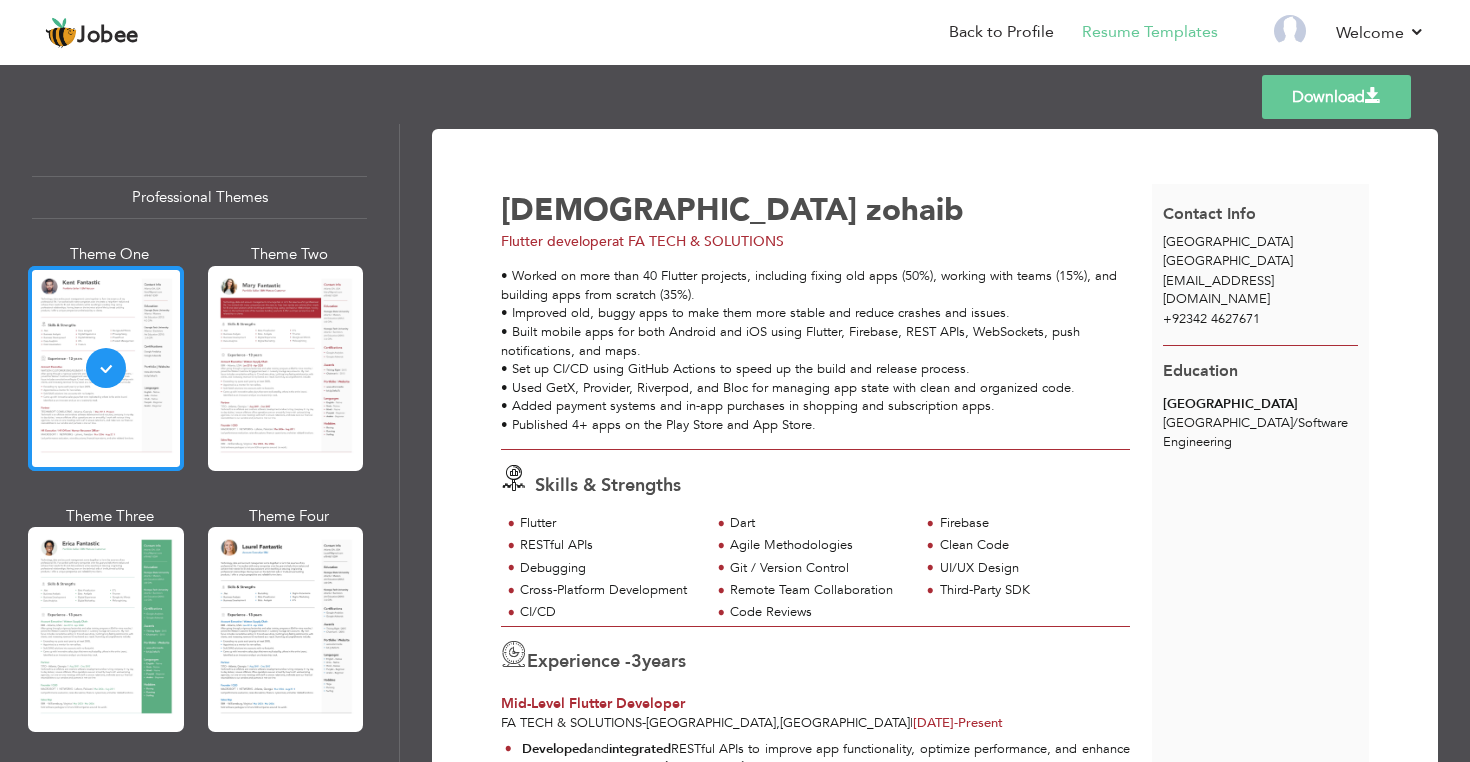 click at bounding box center [106, 368] 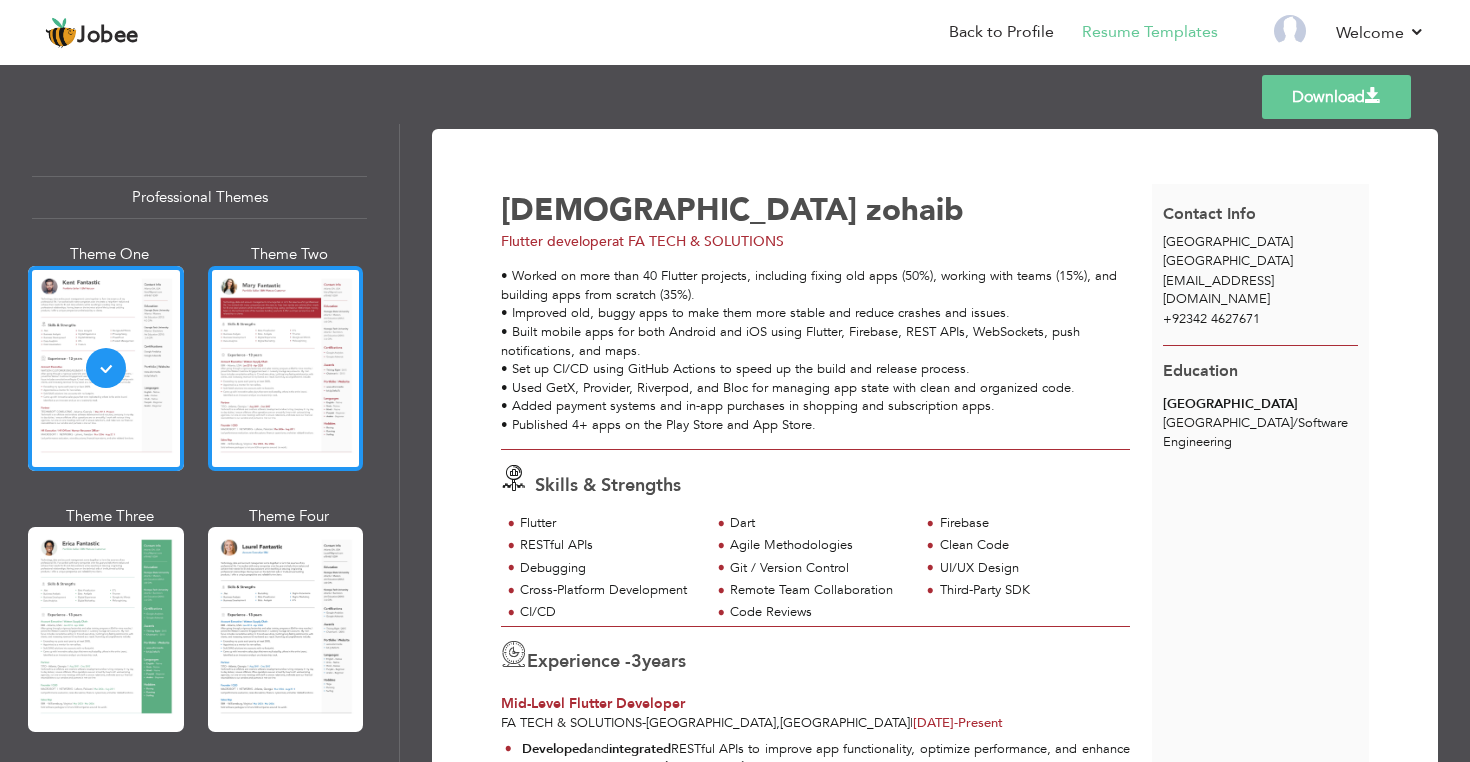 click at bounding box center (286, 368) 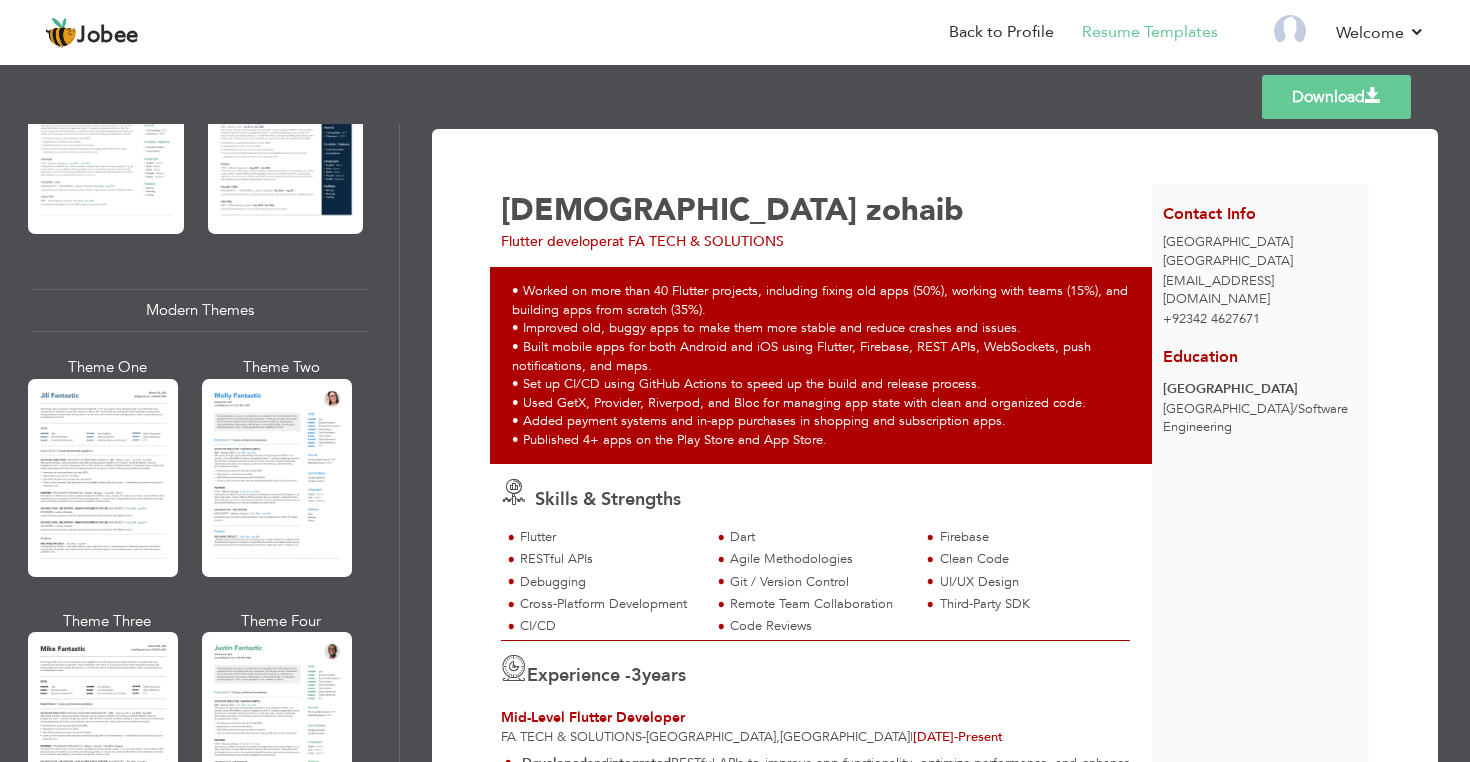 scroll, scrollTop: 789, scrollLeft: 0, axis: vertical 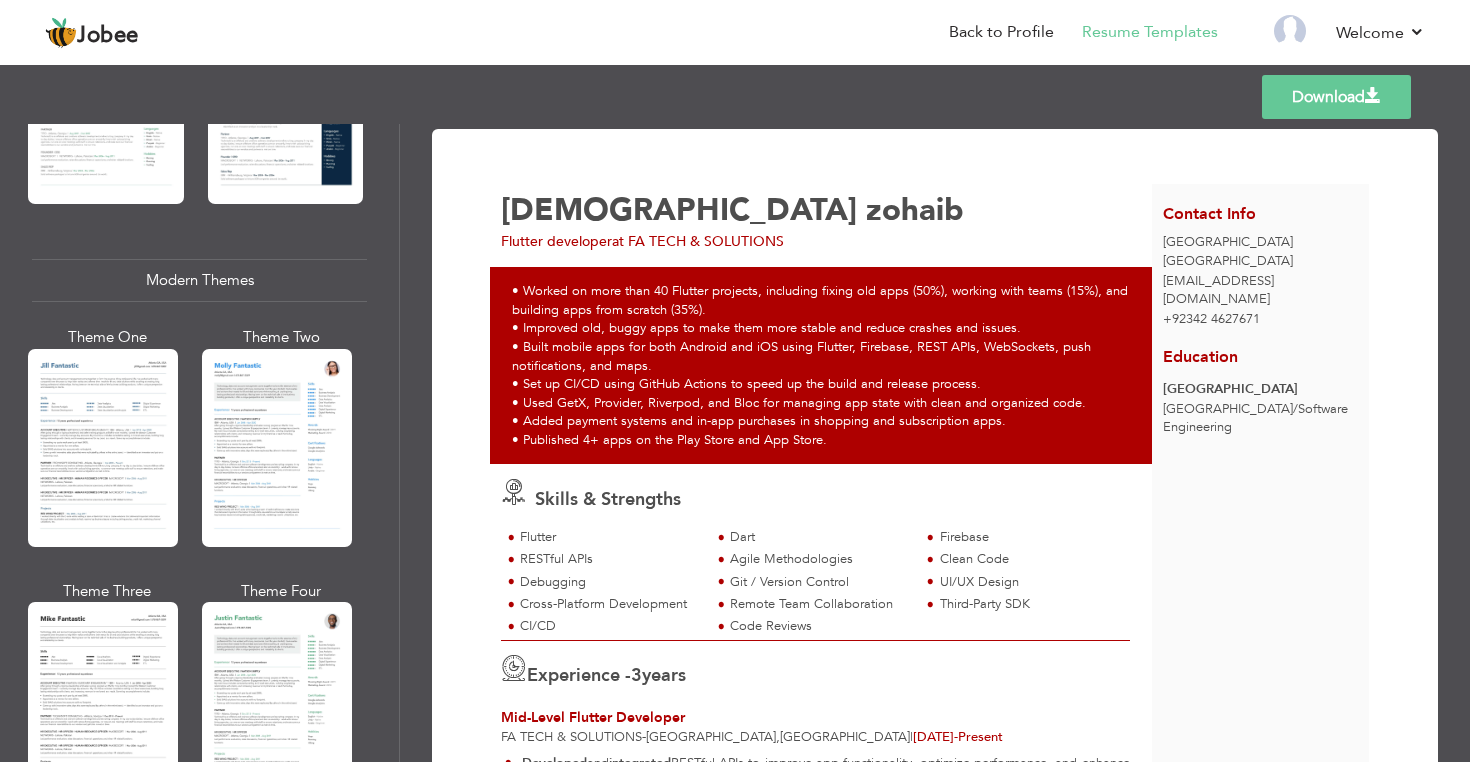 click on "Modern Themes" at bounding box center [199, 280] 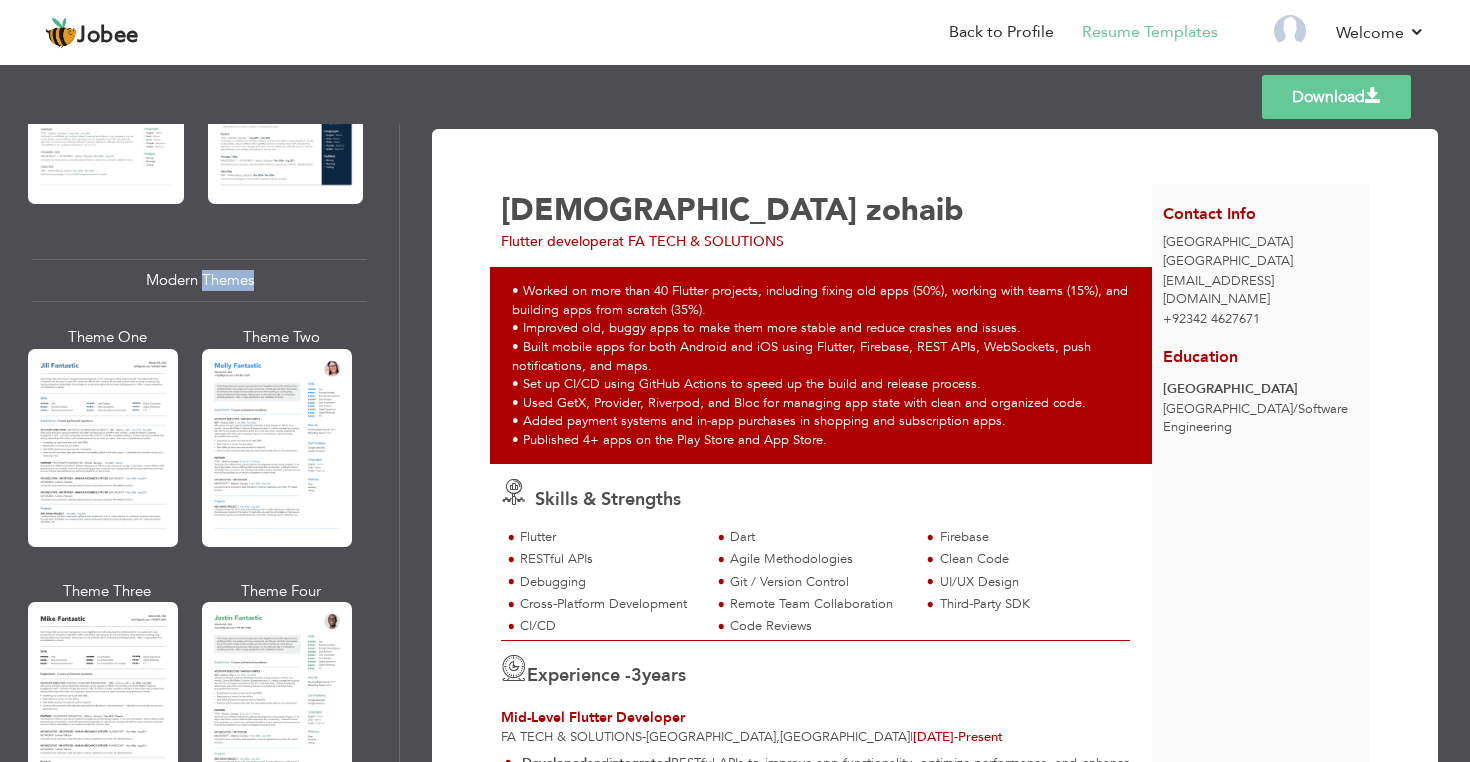 click on "Modern Themes" at bounding box center (199, 280) 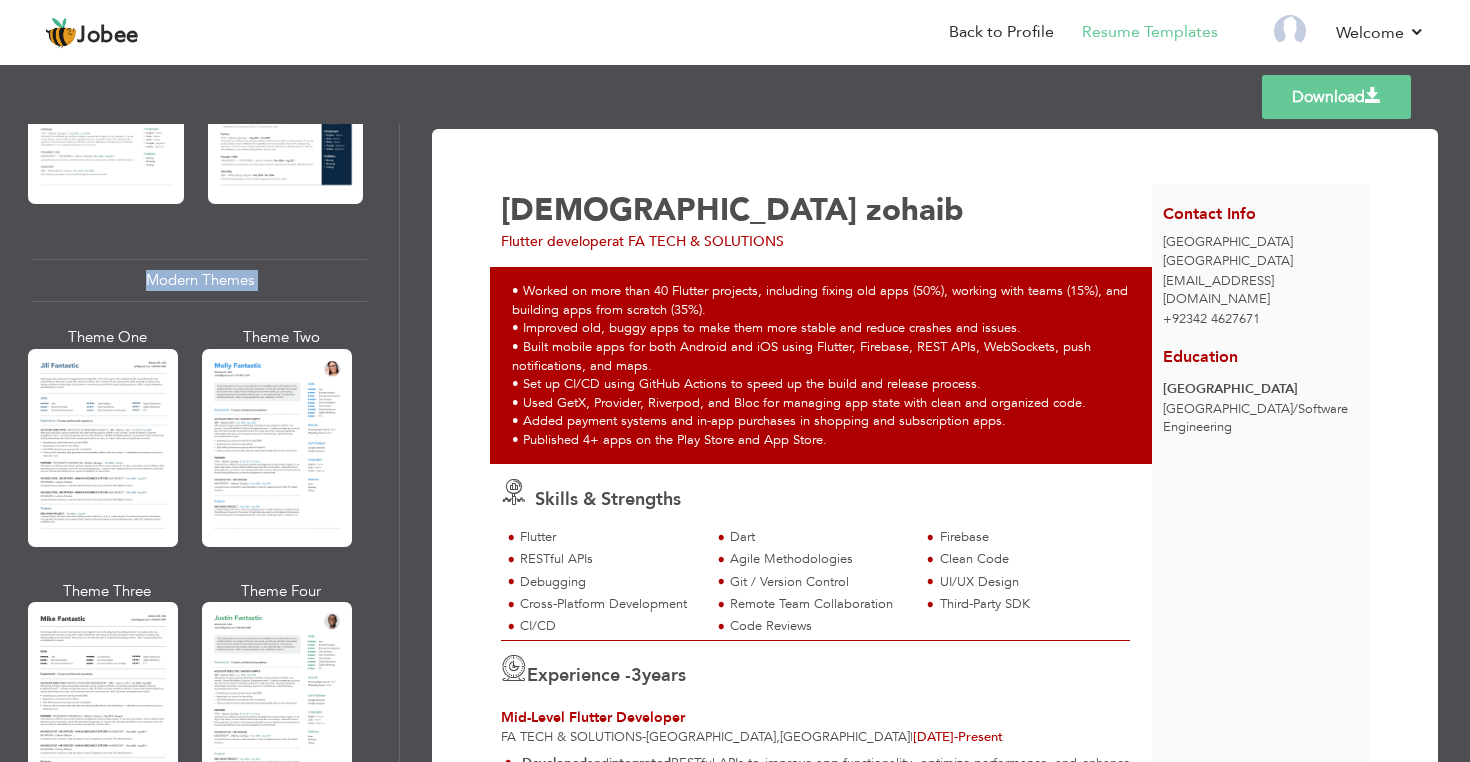 click on "Modern Themes" at bounding box center (199, 280) 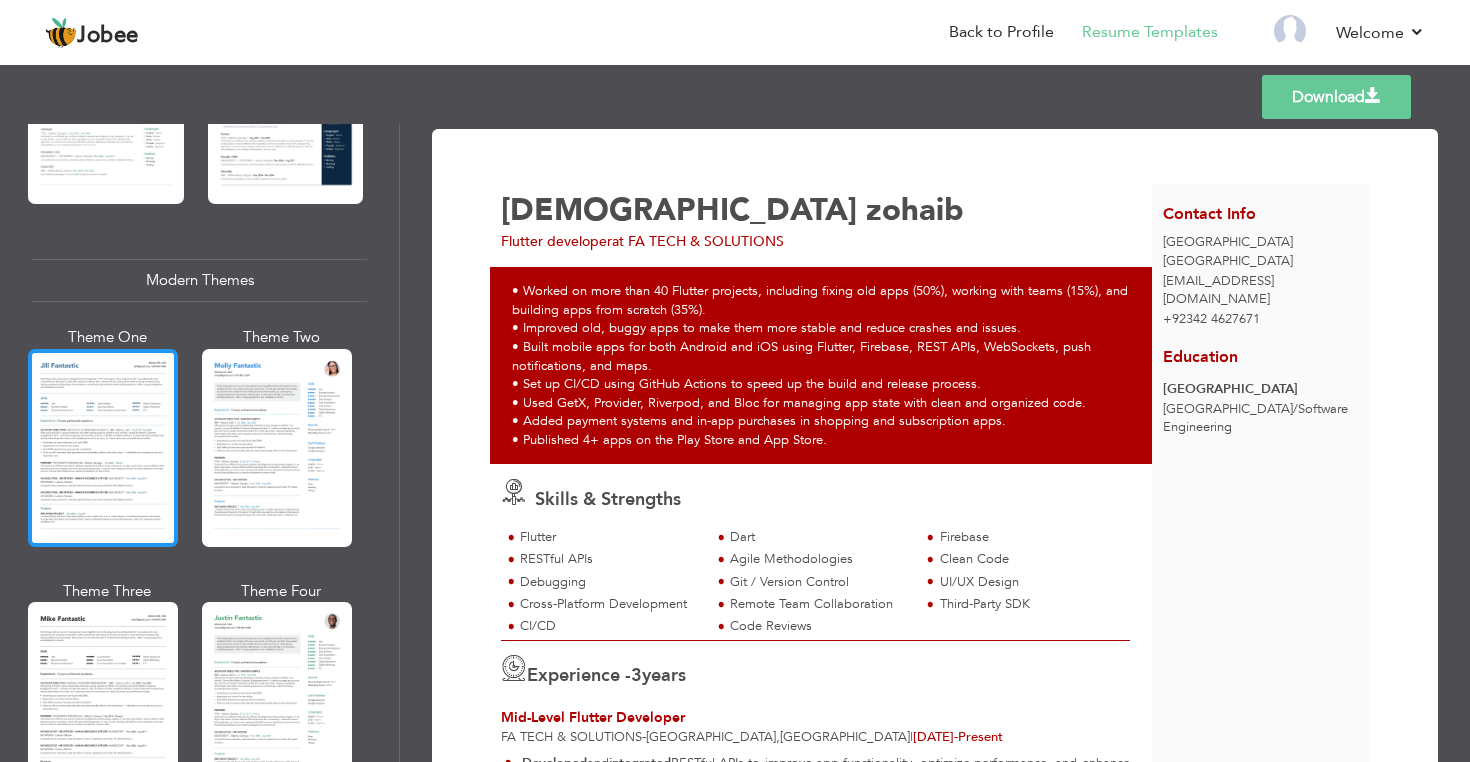 click at bounding box center [103, 448] 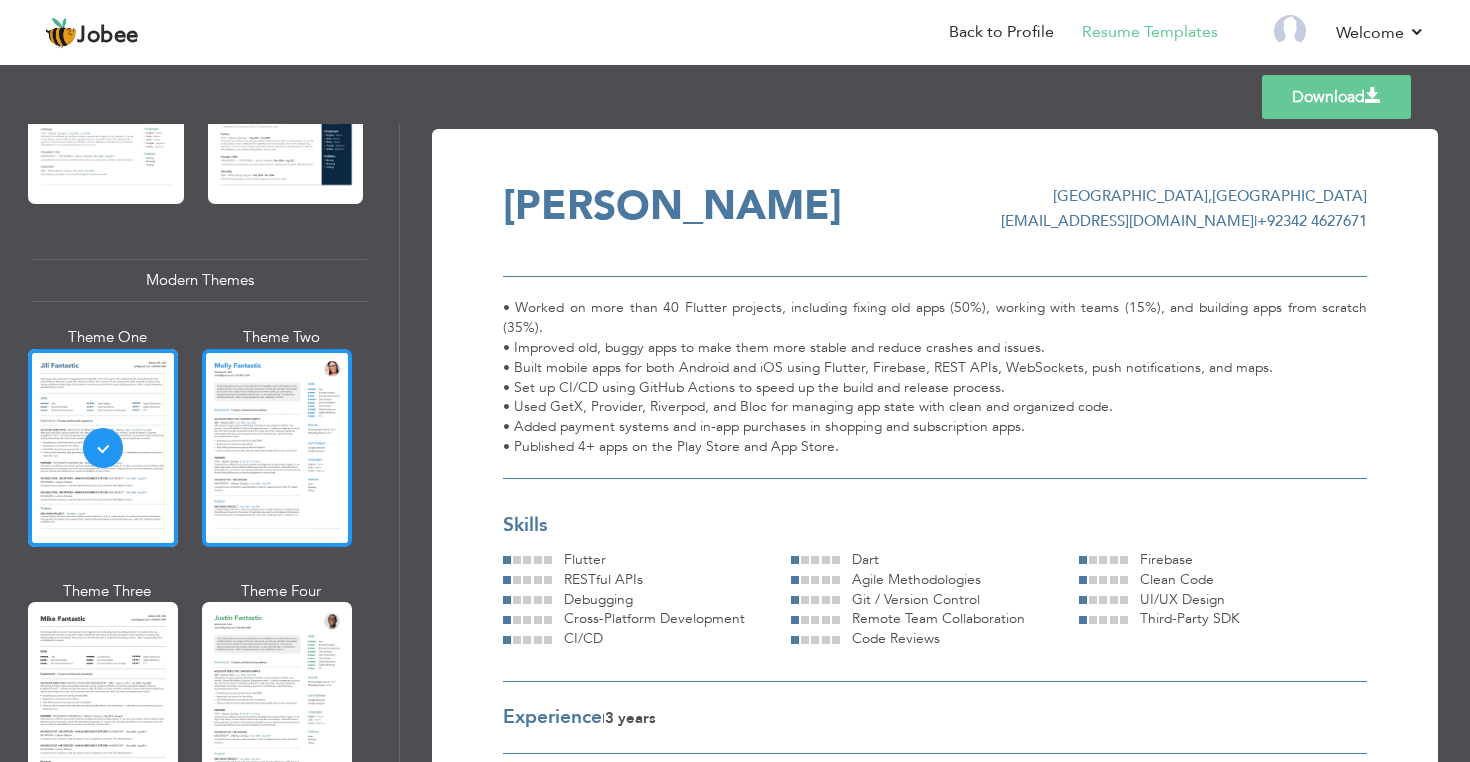 click at bounding box center [277, 448] 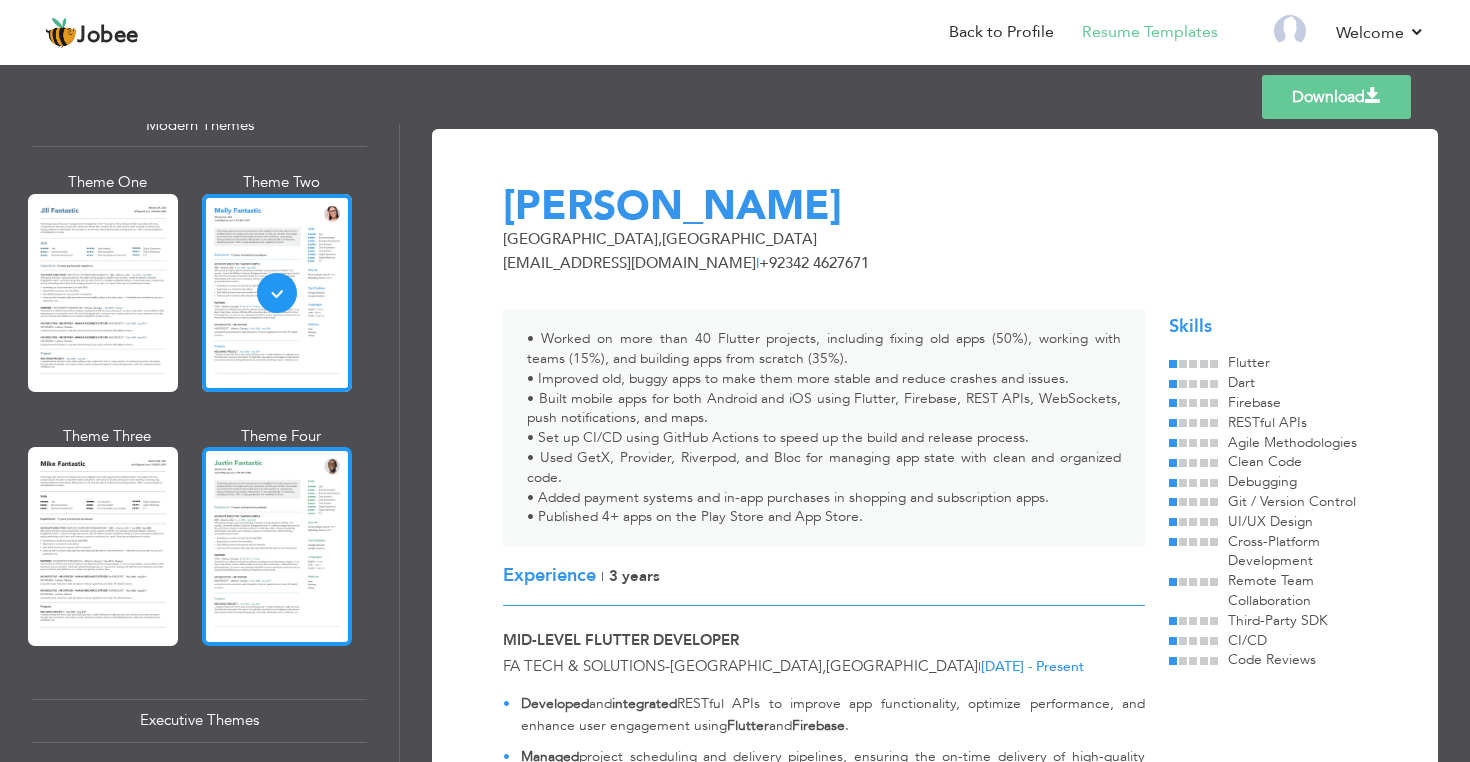 scroll, scrollTop: 953, scrollLeft: 0, axis: vertical 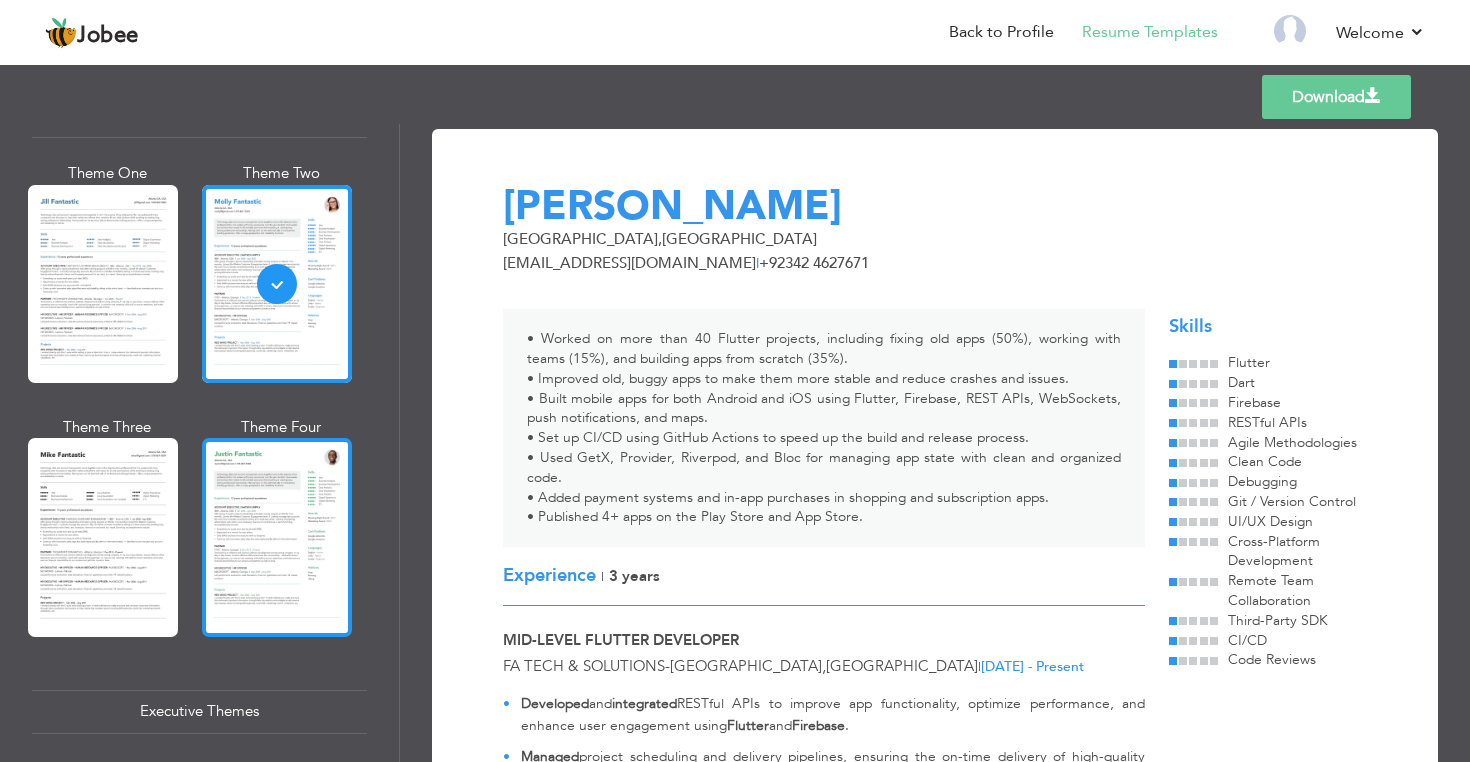 click at bounding box center [277, 537] 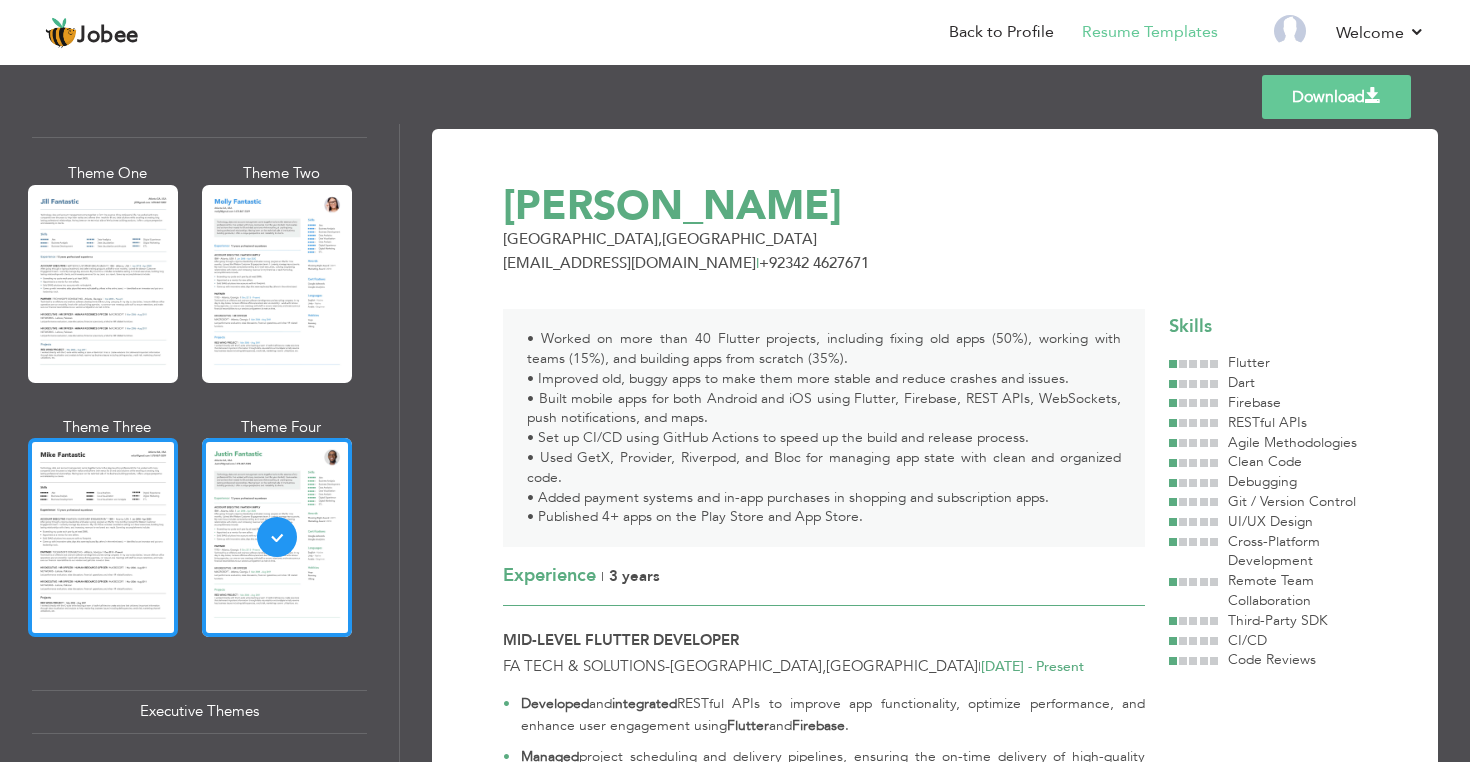 click at bounding box center (103, 537) 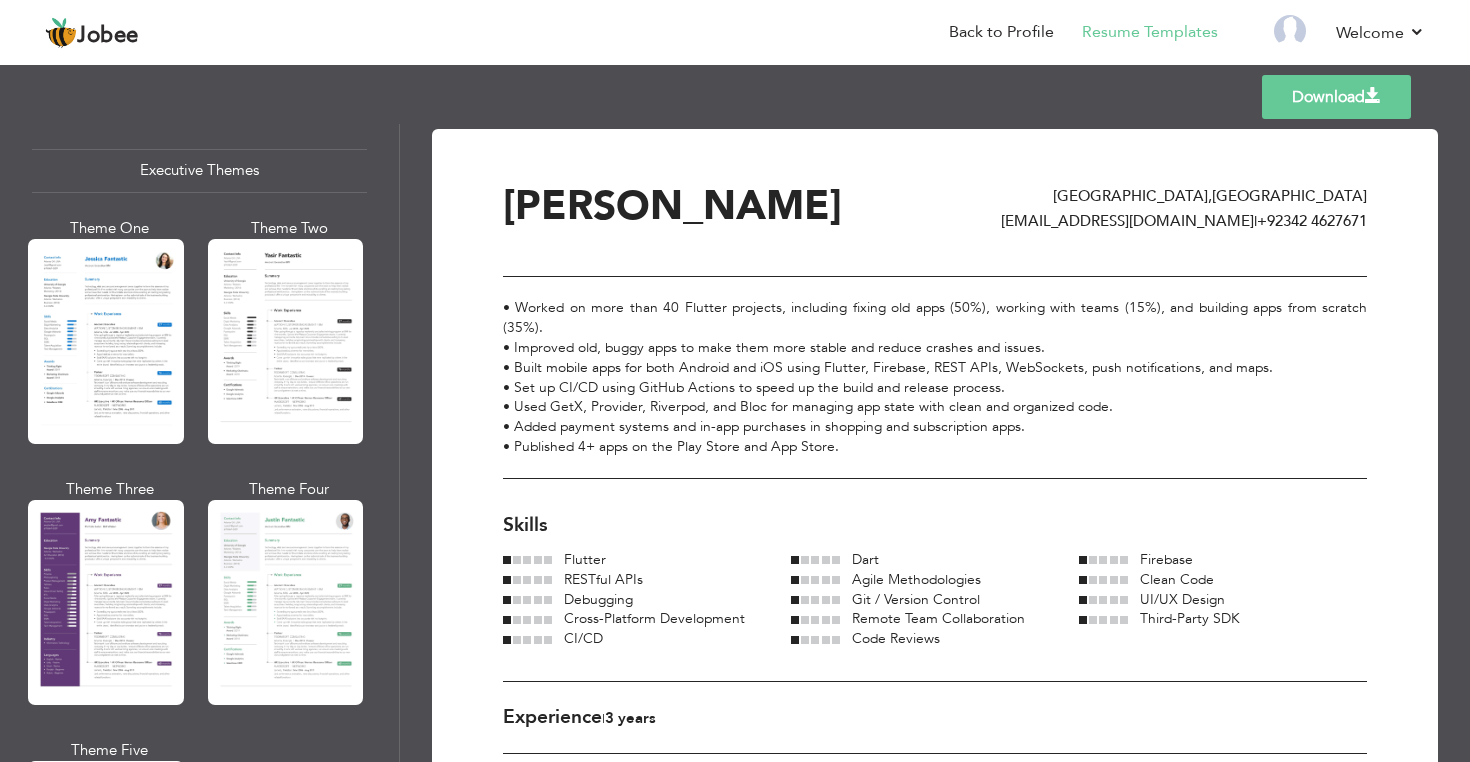 scroll, scrollTop: 1498, scrollLeft: 0, axis: vertical 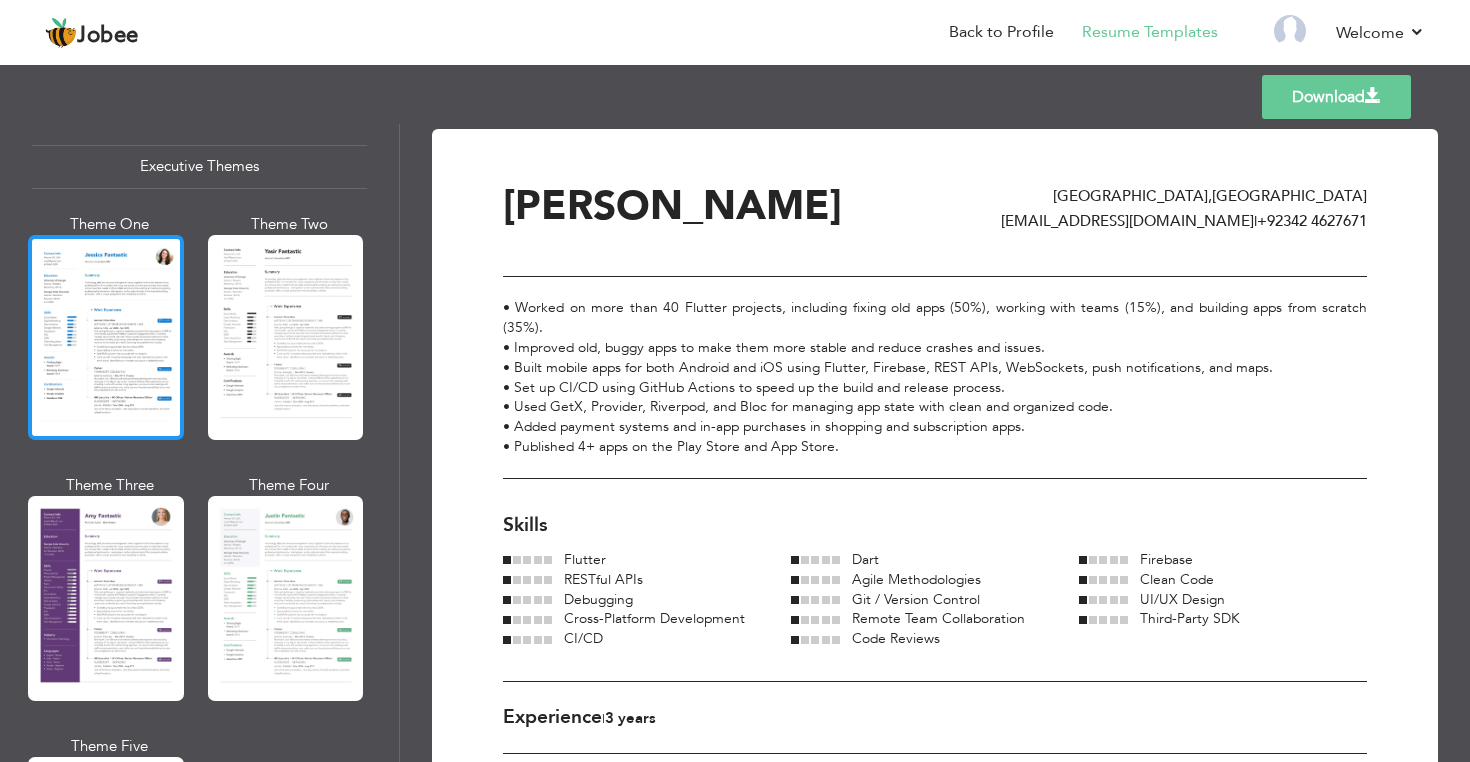 click at bounding box center (106, 337) 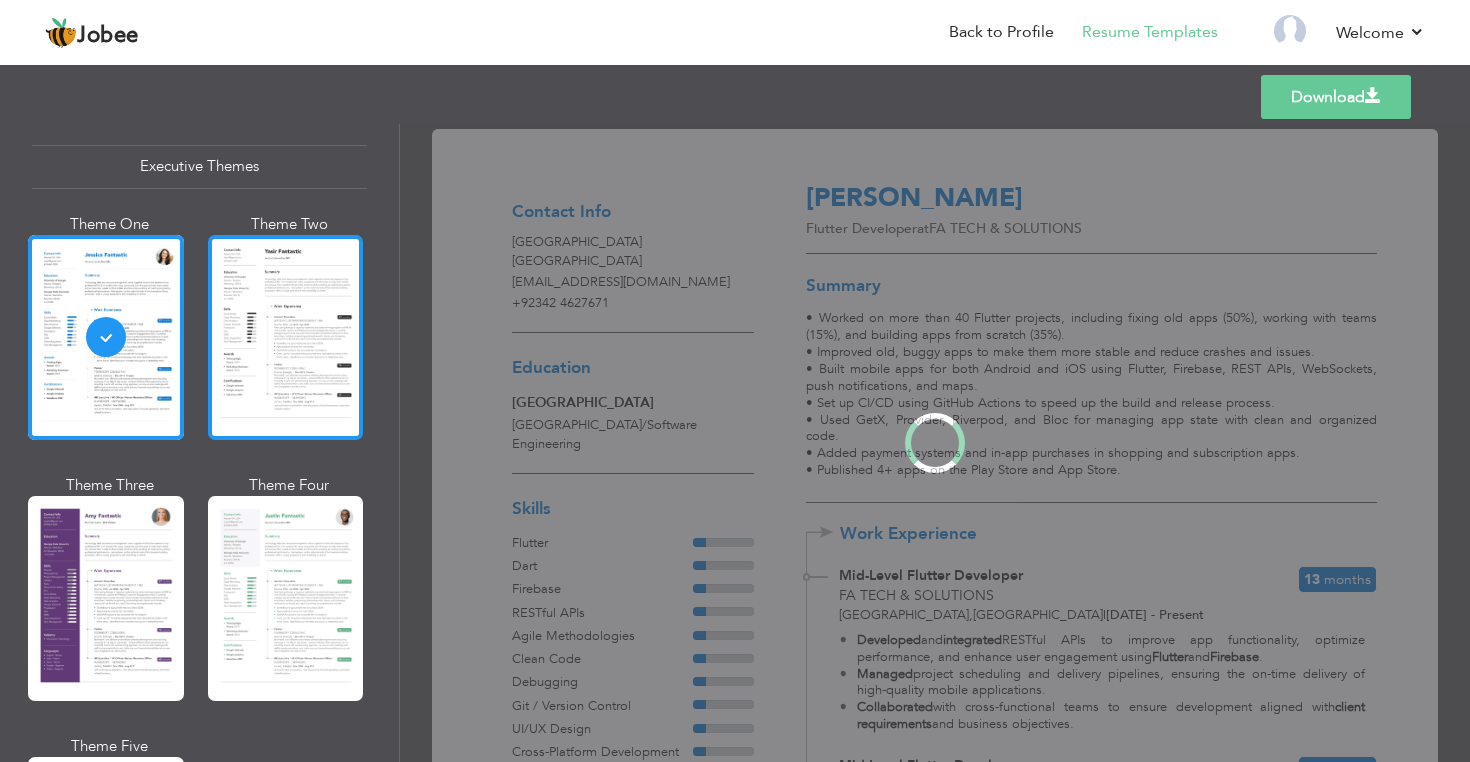 scroll, scrollTop: 1496, scrollLeft: 0, axis: vertical 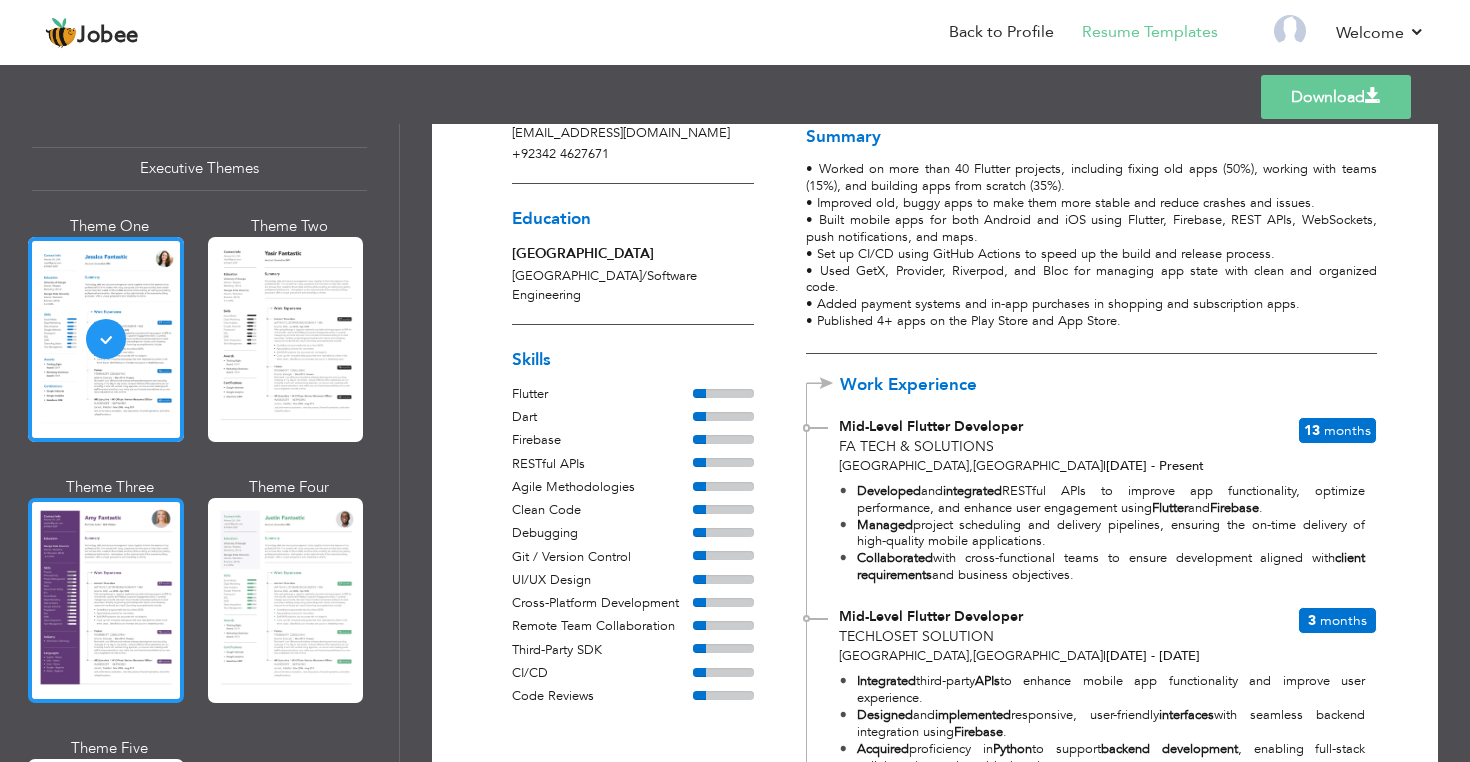 click at bounding box center [106, 600] 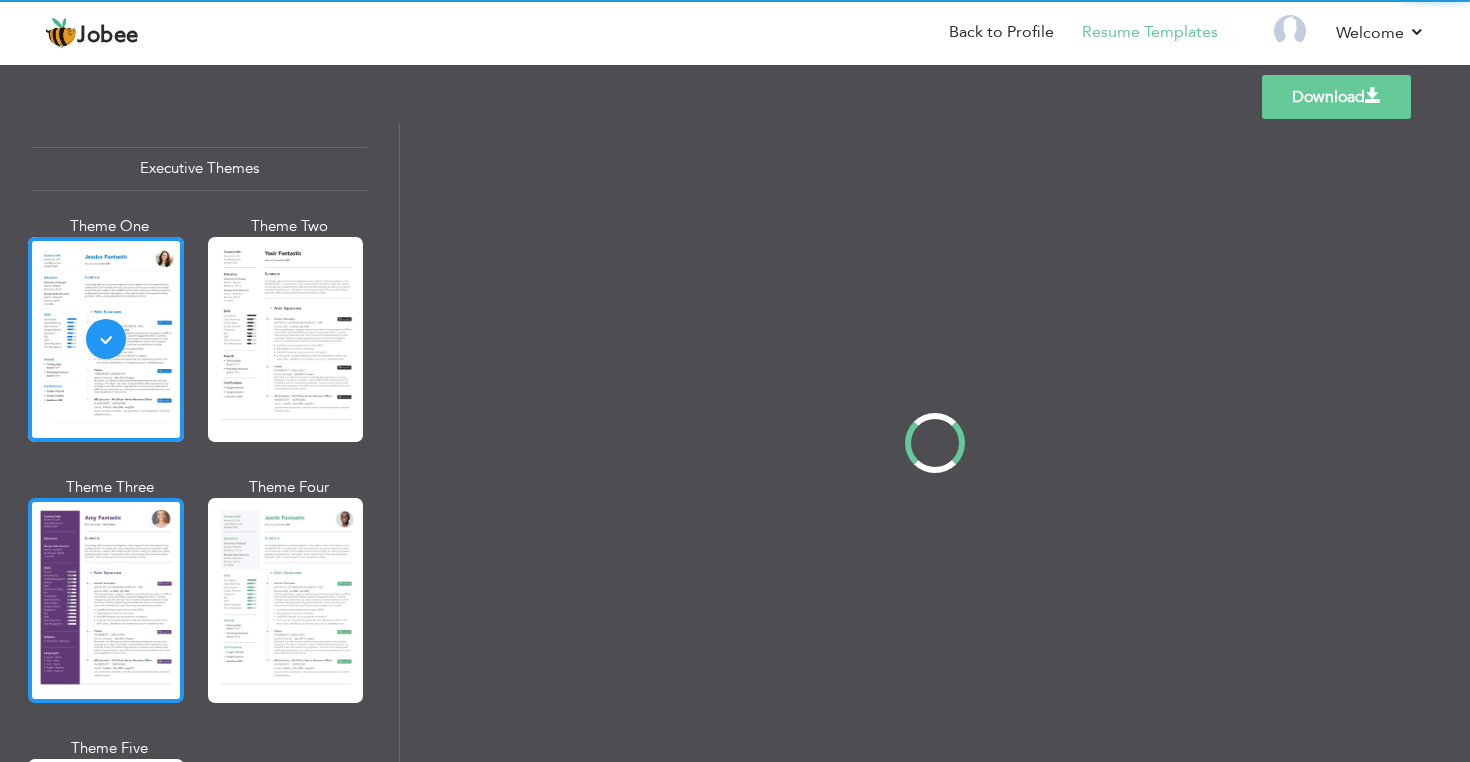 scroll, scrollTop: 1498, scrollLeft: 0, axis: vertical 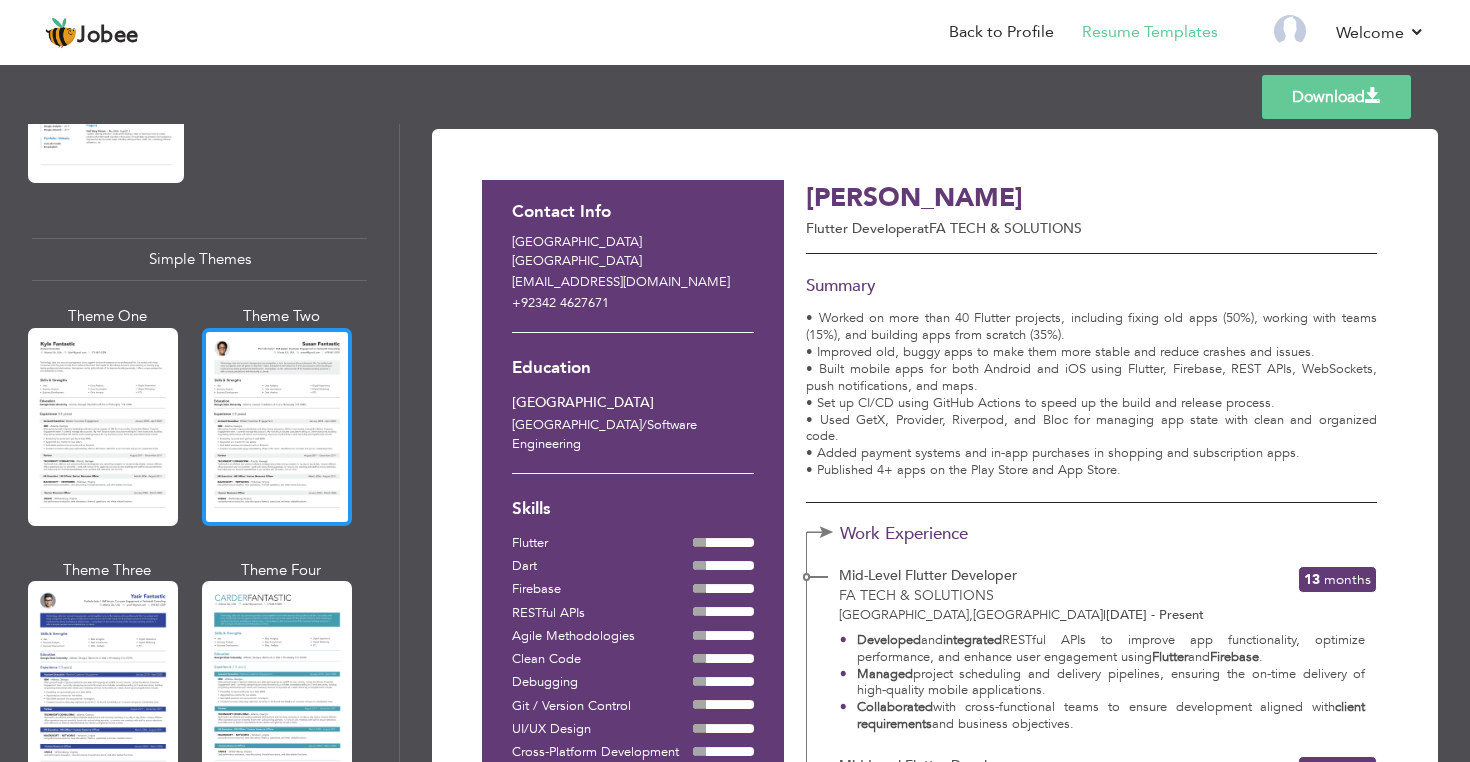 click at bounding box center [277, 427] 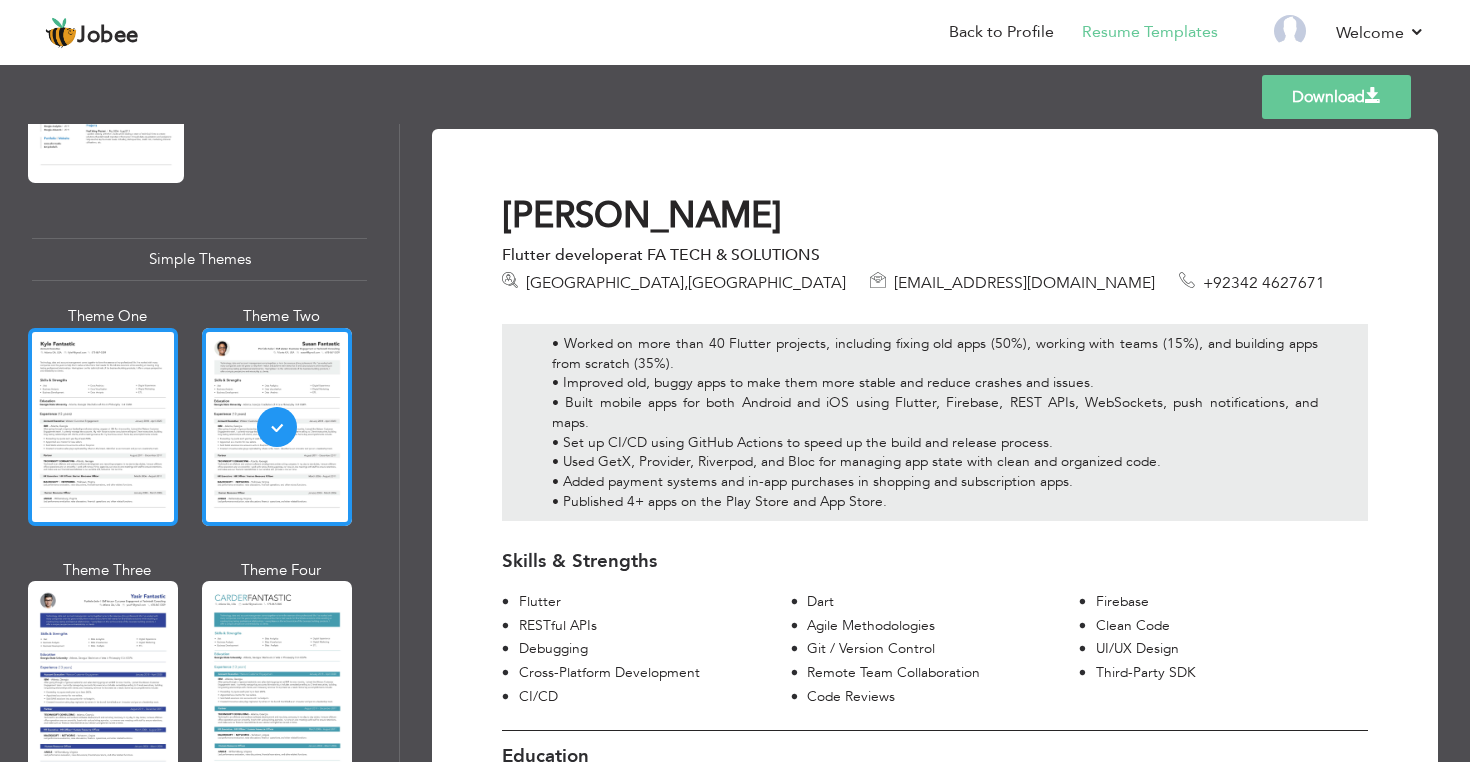 scroll, scrollTop: 3439, scrollLeft: 0, axis: vertical 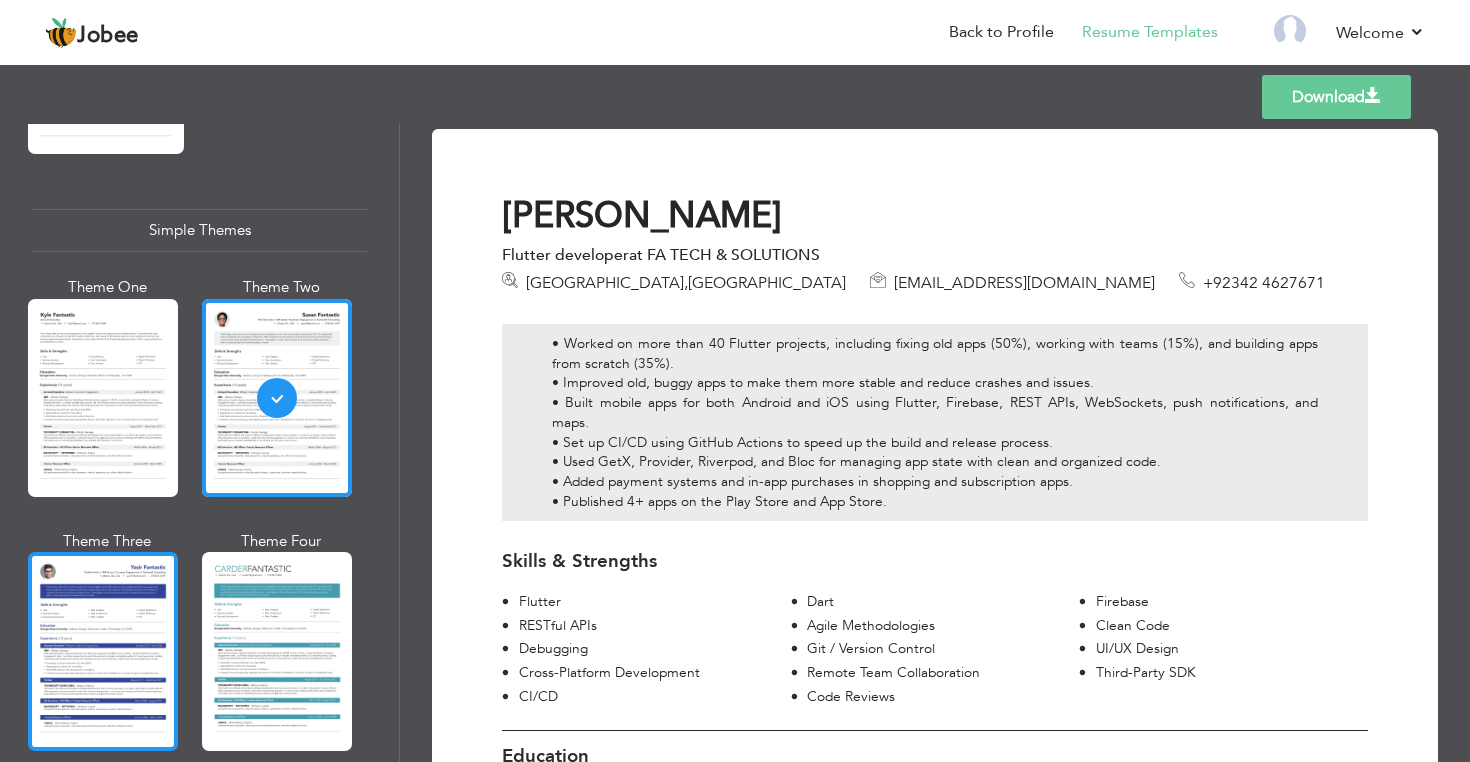 click at bounding box center [103, 651] 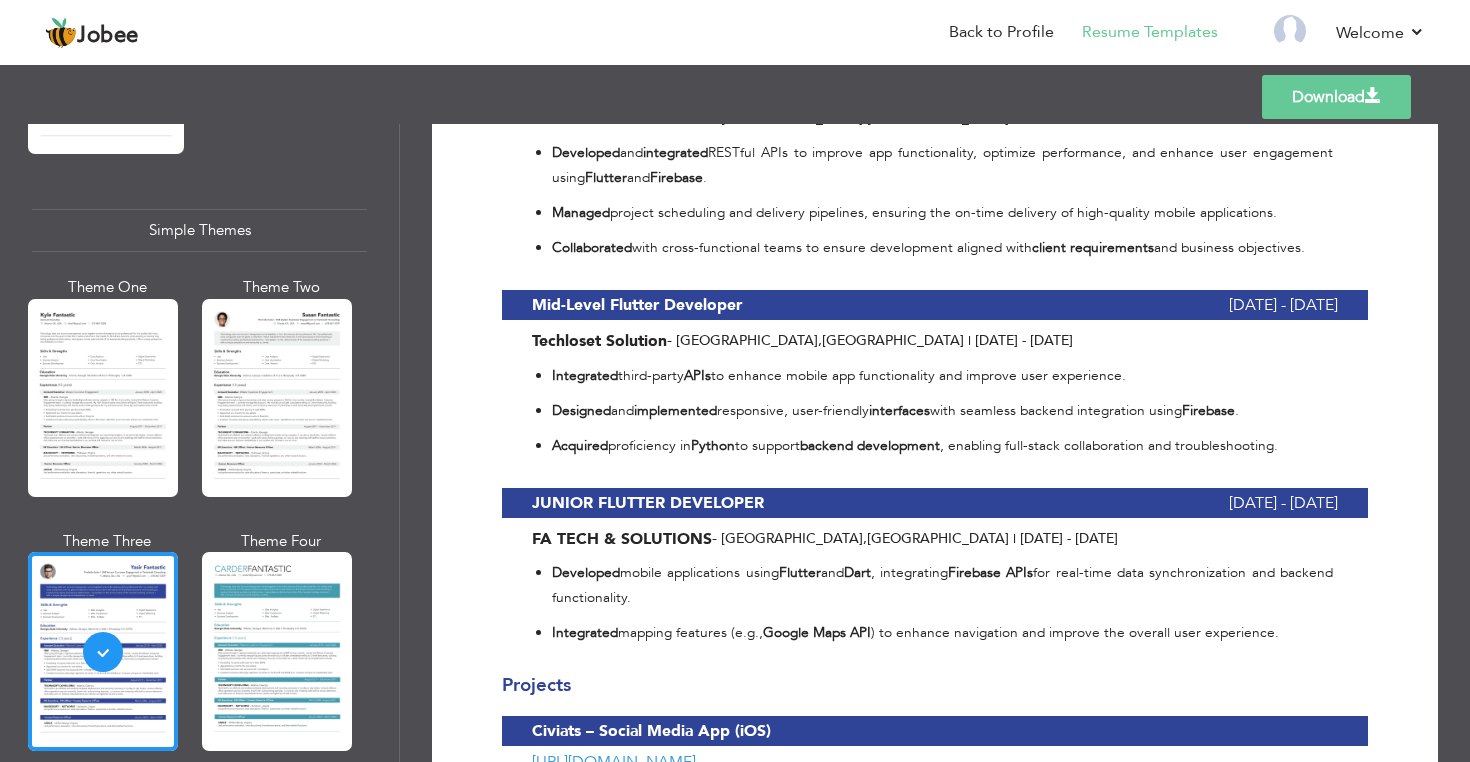scroll, scrollTop: 0, scrollLeft: 0, axis: both 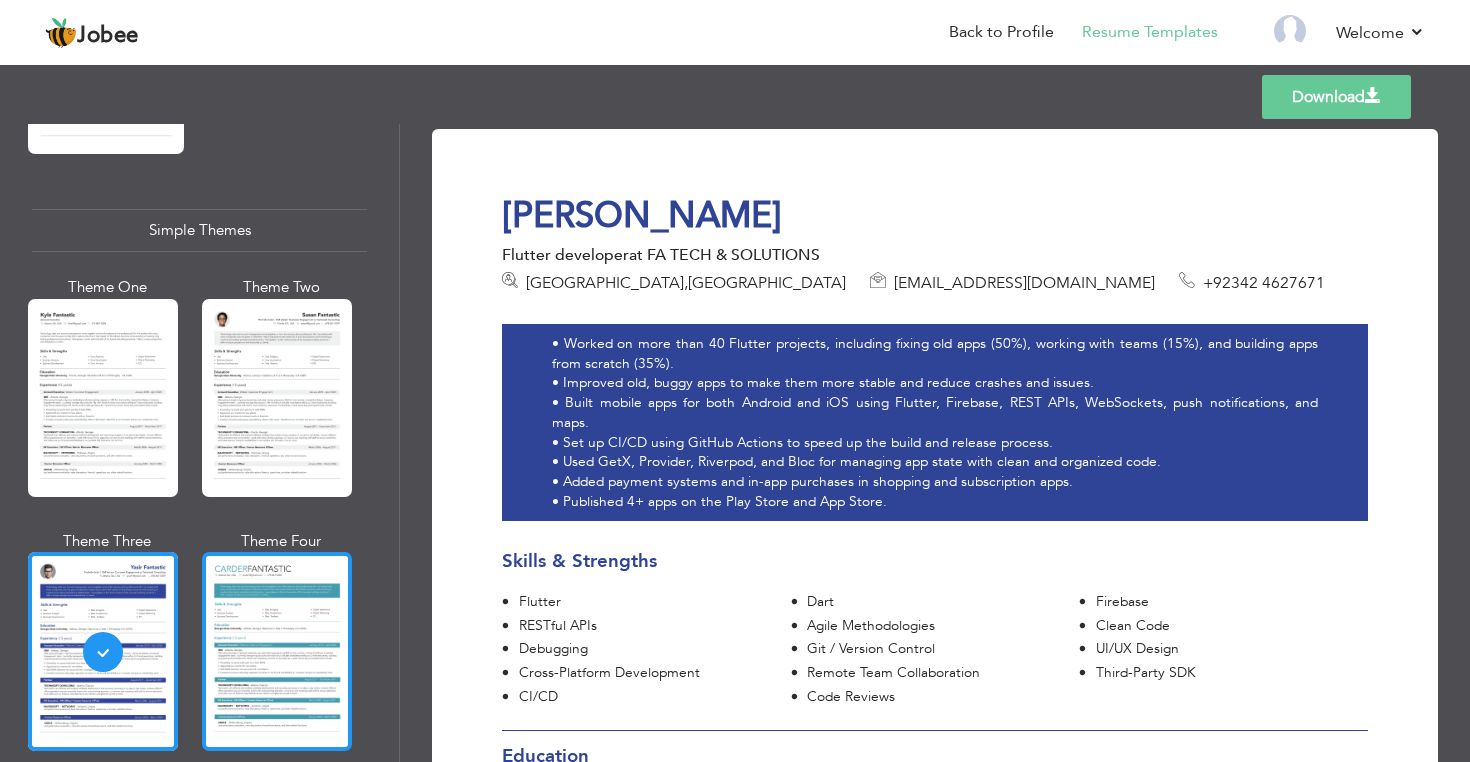 click at bounding box center (277, 651) 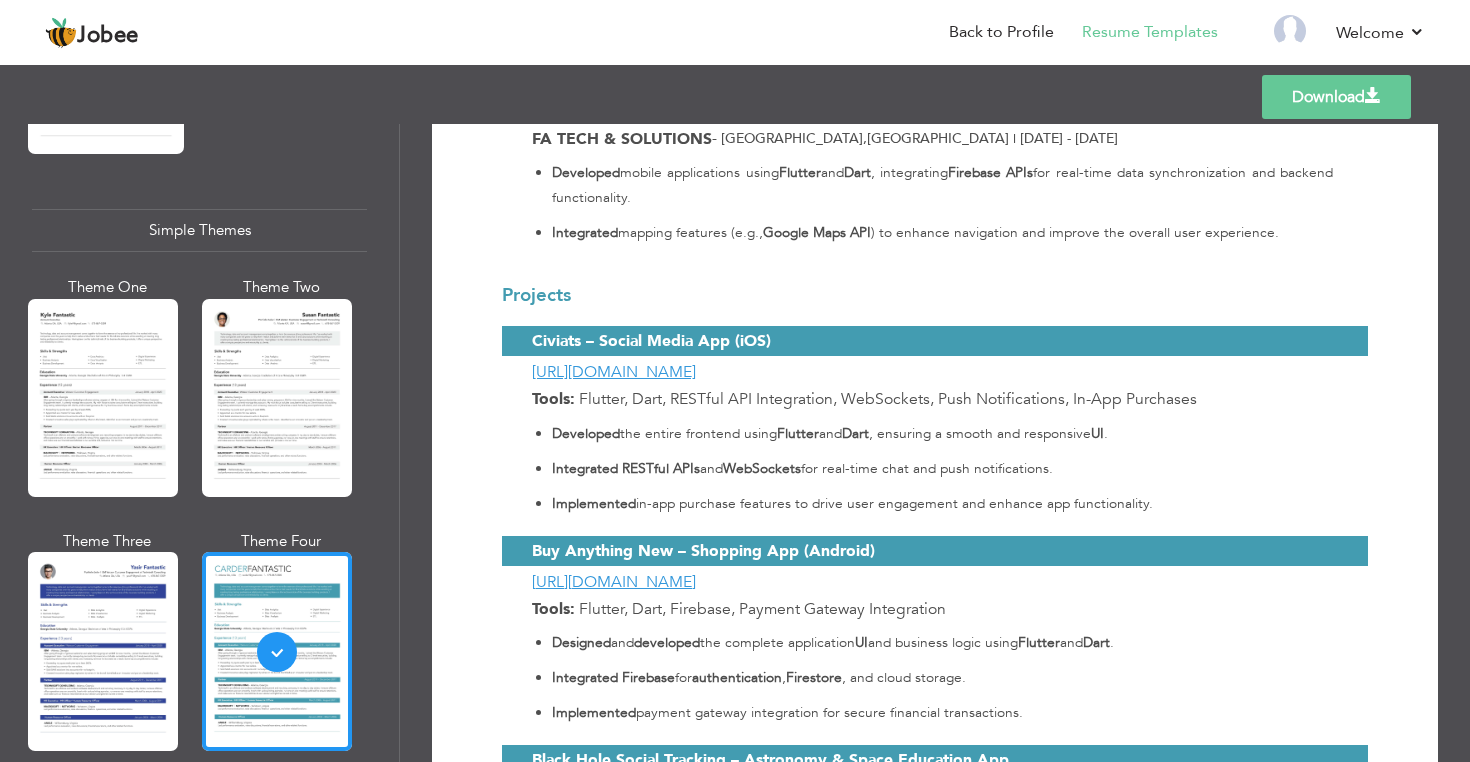 scroll, scrollTop: 1314, scrollLeft: 0, axis: vertical 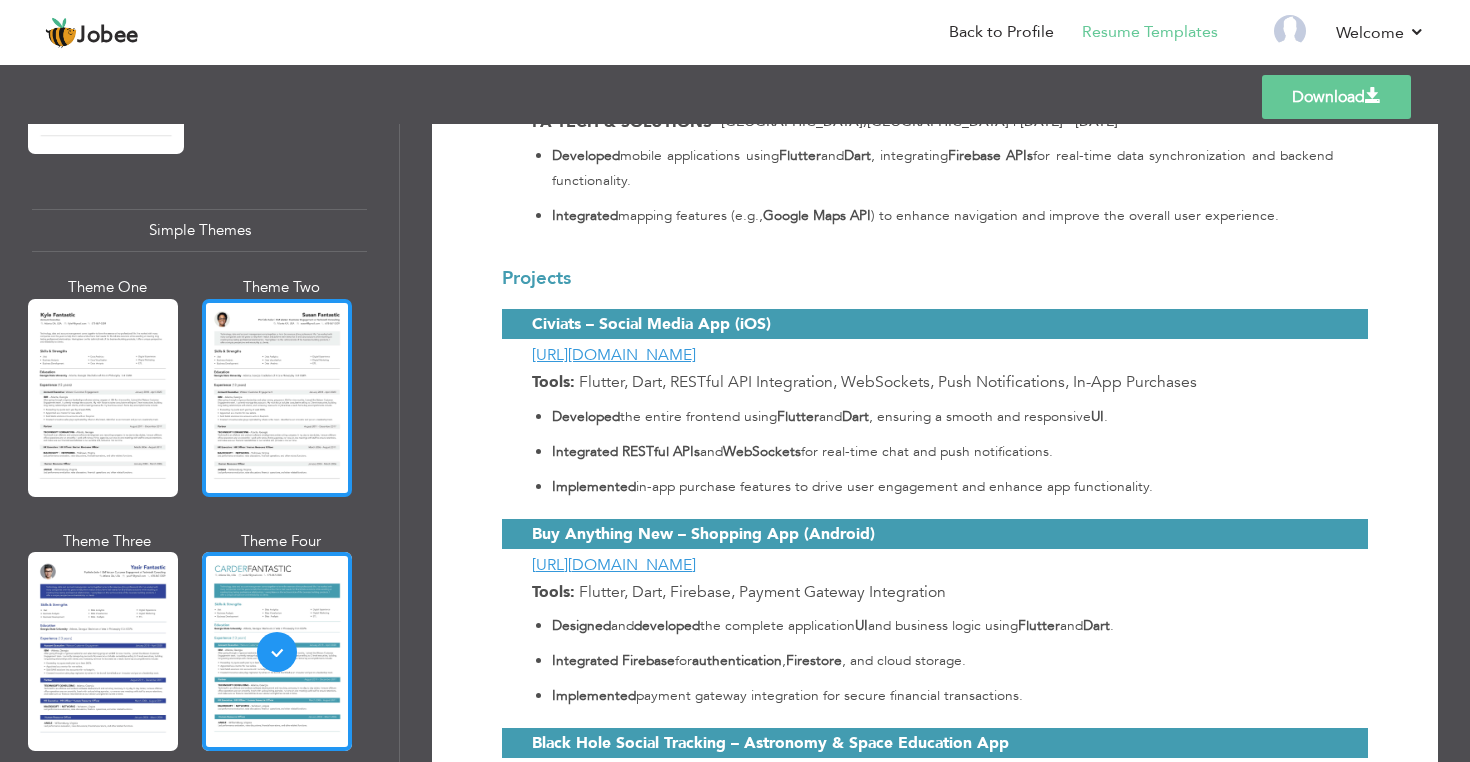 click at bounding box center (277, 398) 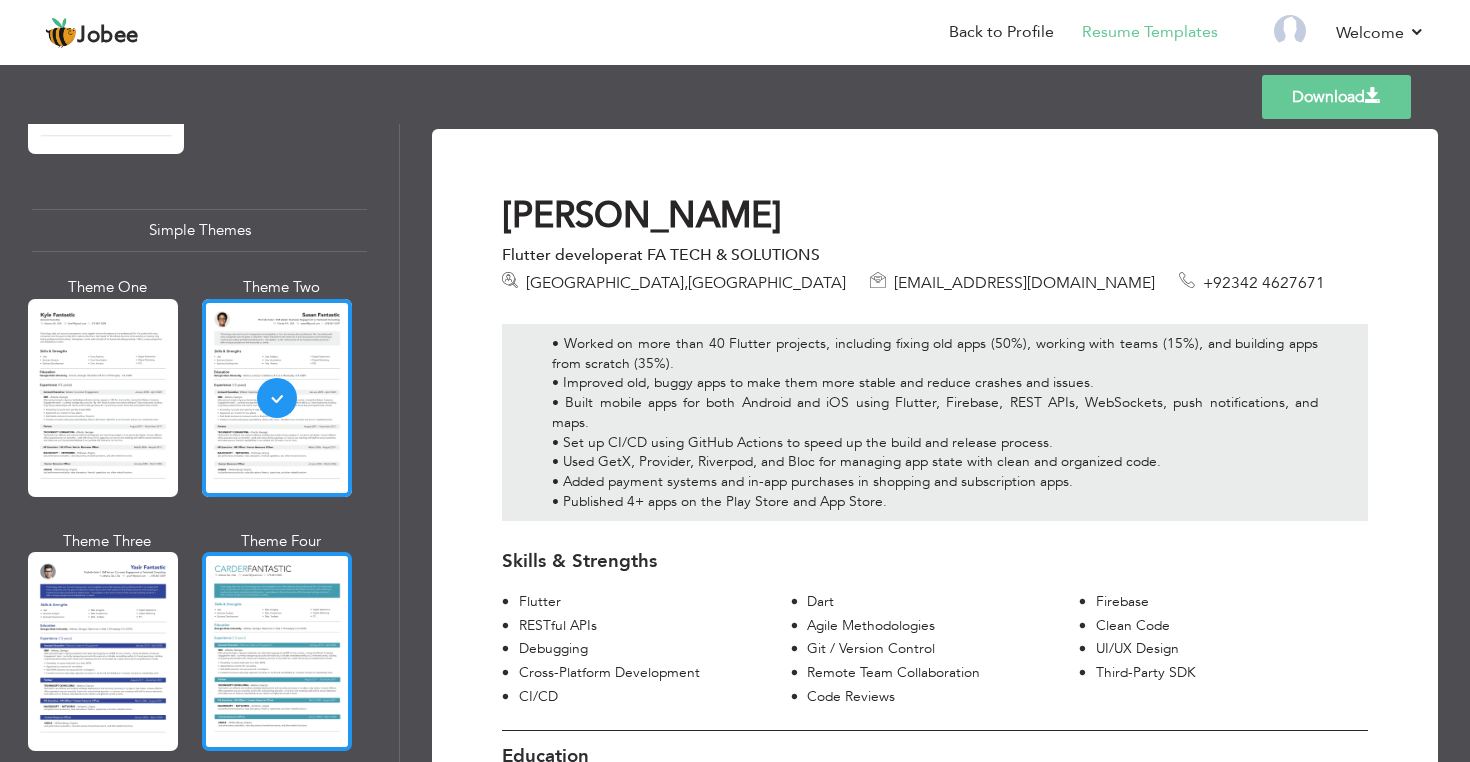 click at bounding box center (277, 651) 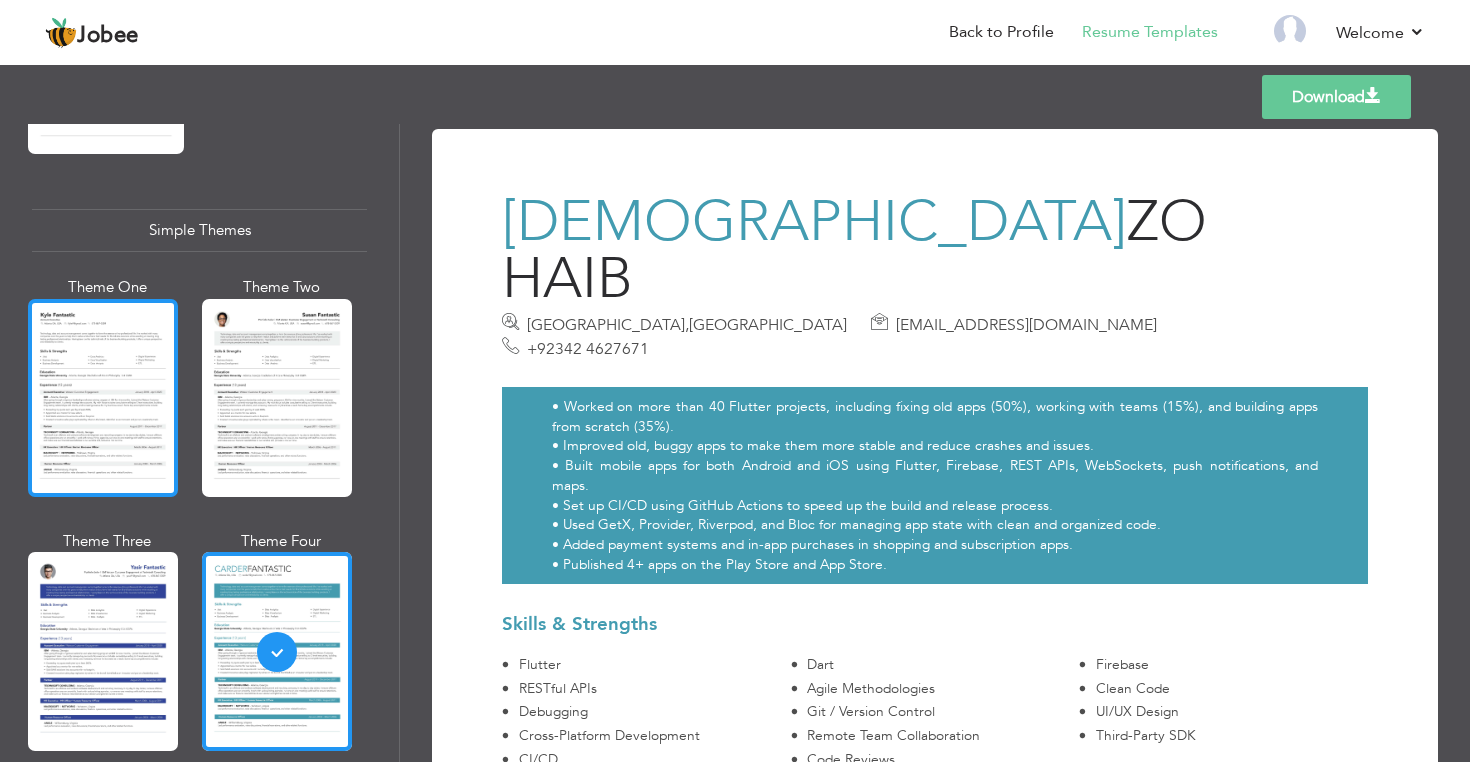 click at bounding box center (103, 398) 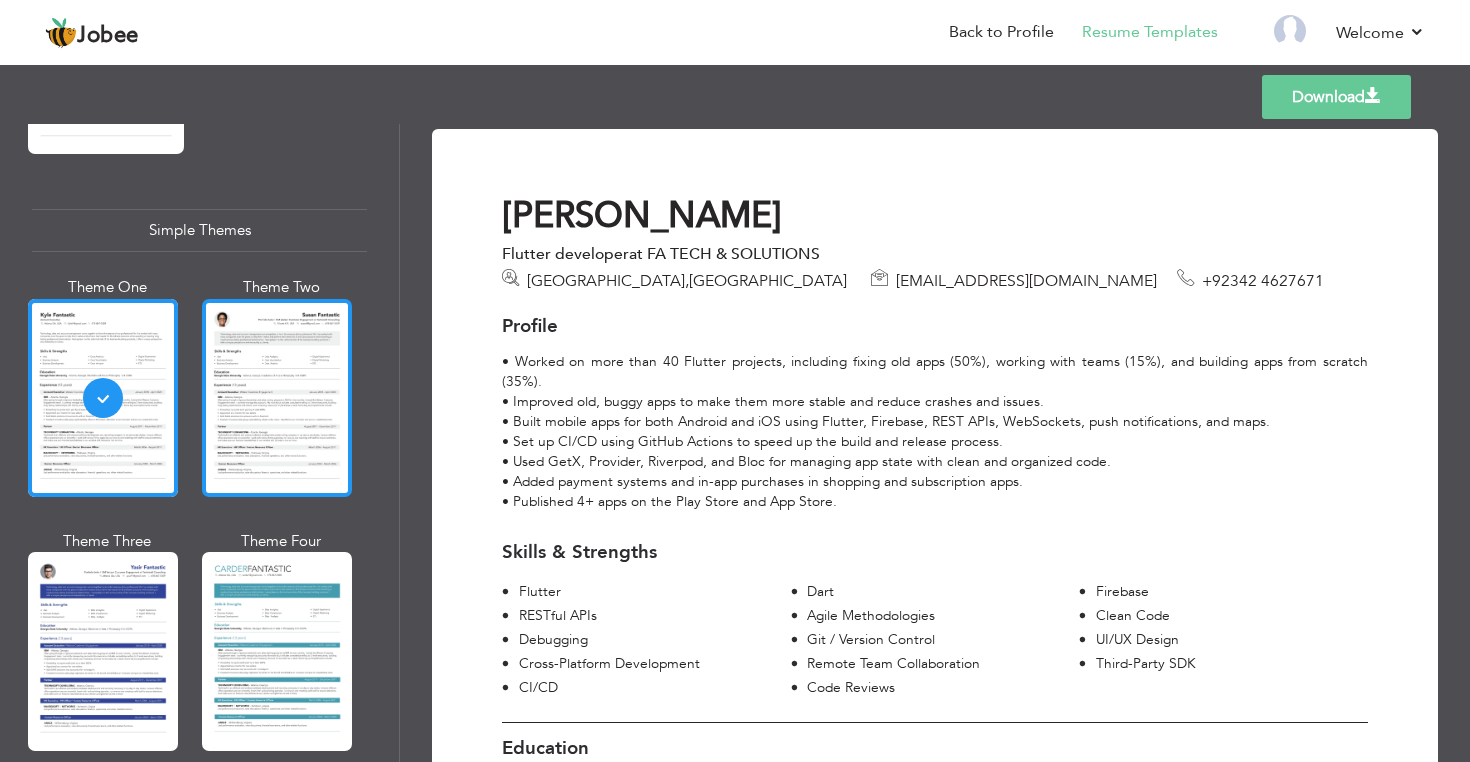 click at bounding box center (277, 398) 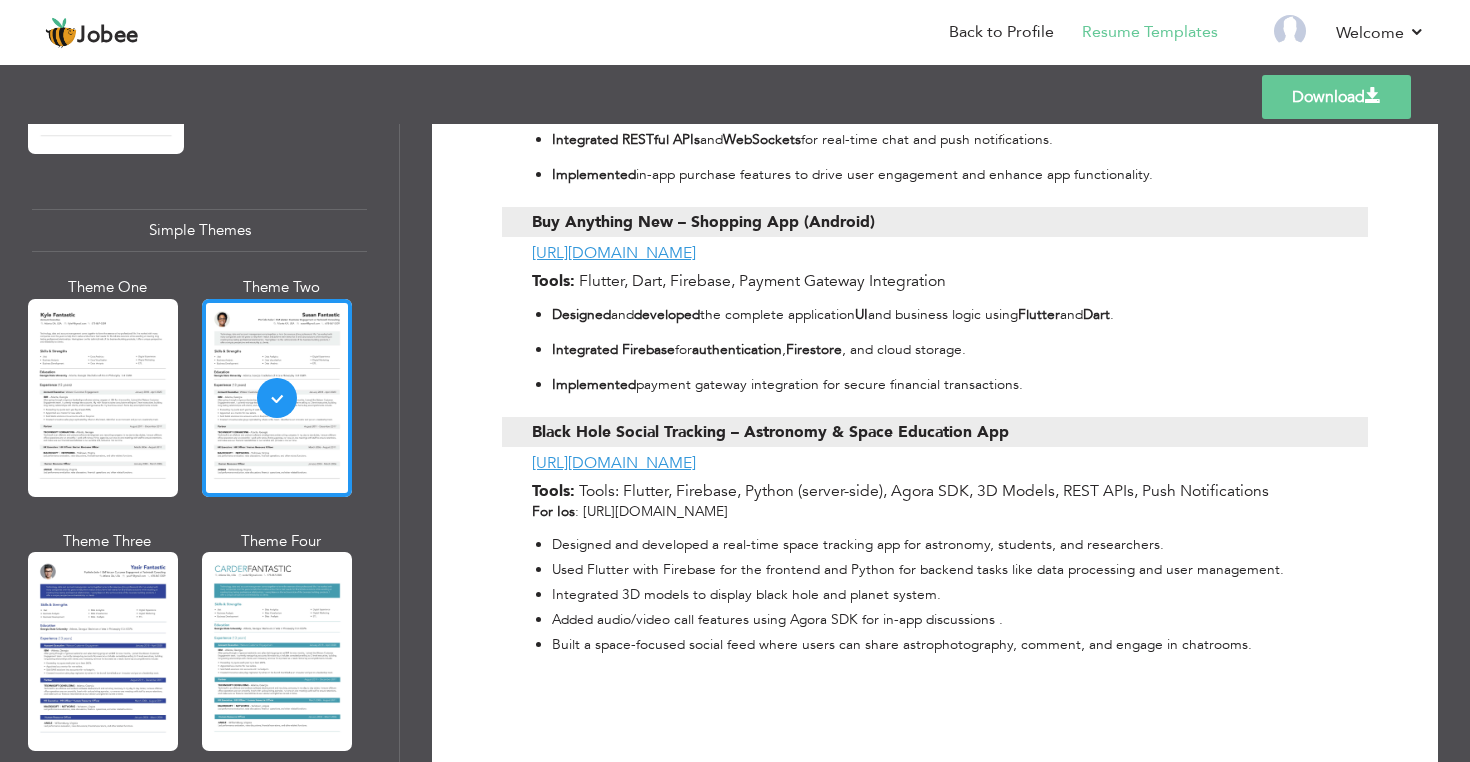 scroll, scrollTop: 1609, scrollLeft: 0, axis: vertical 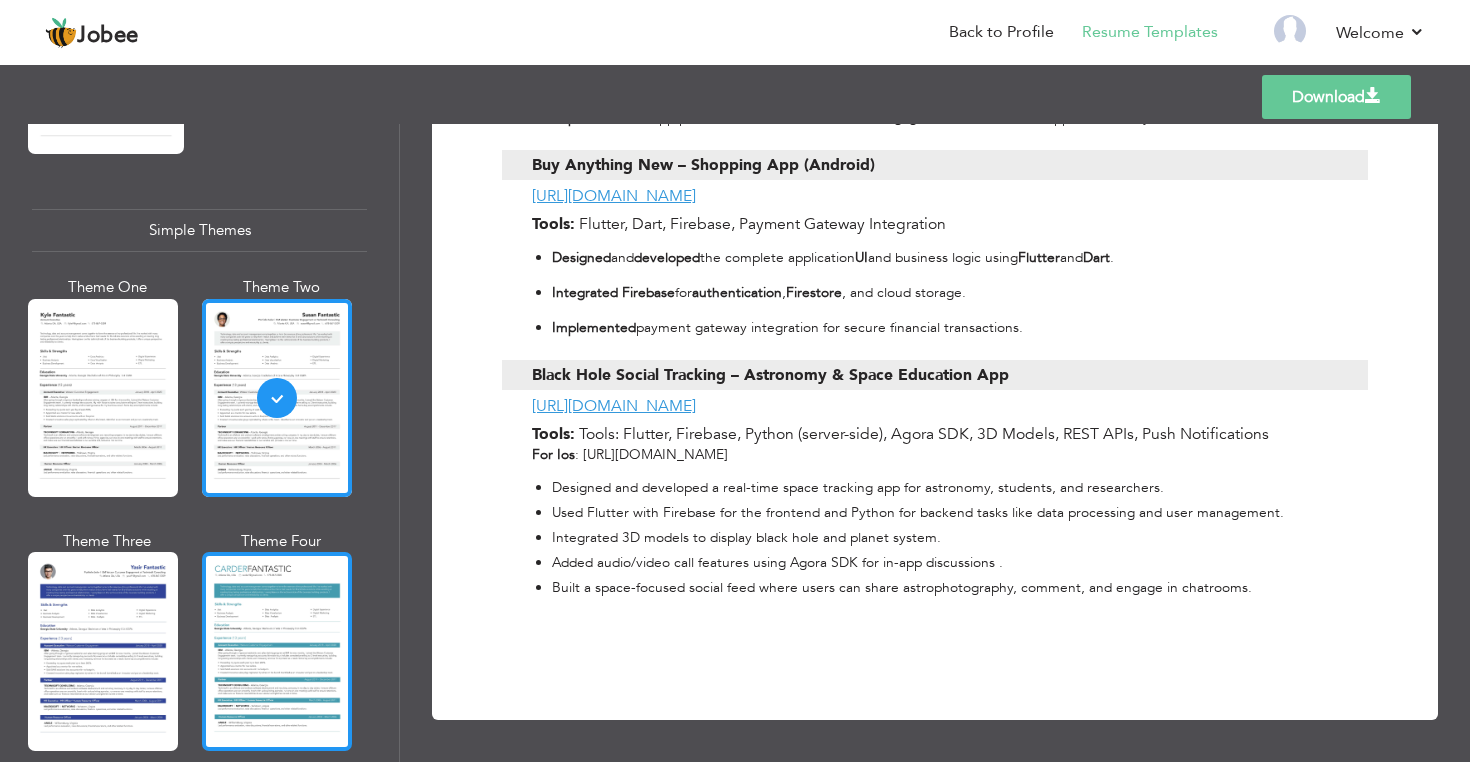 click at bounding box center (277, 651) 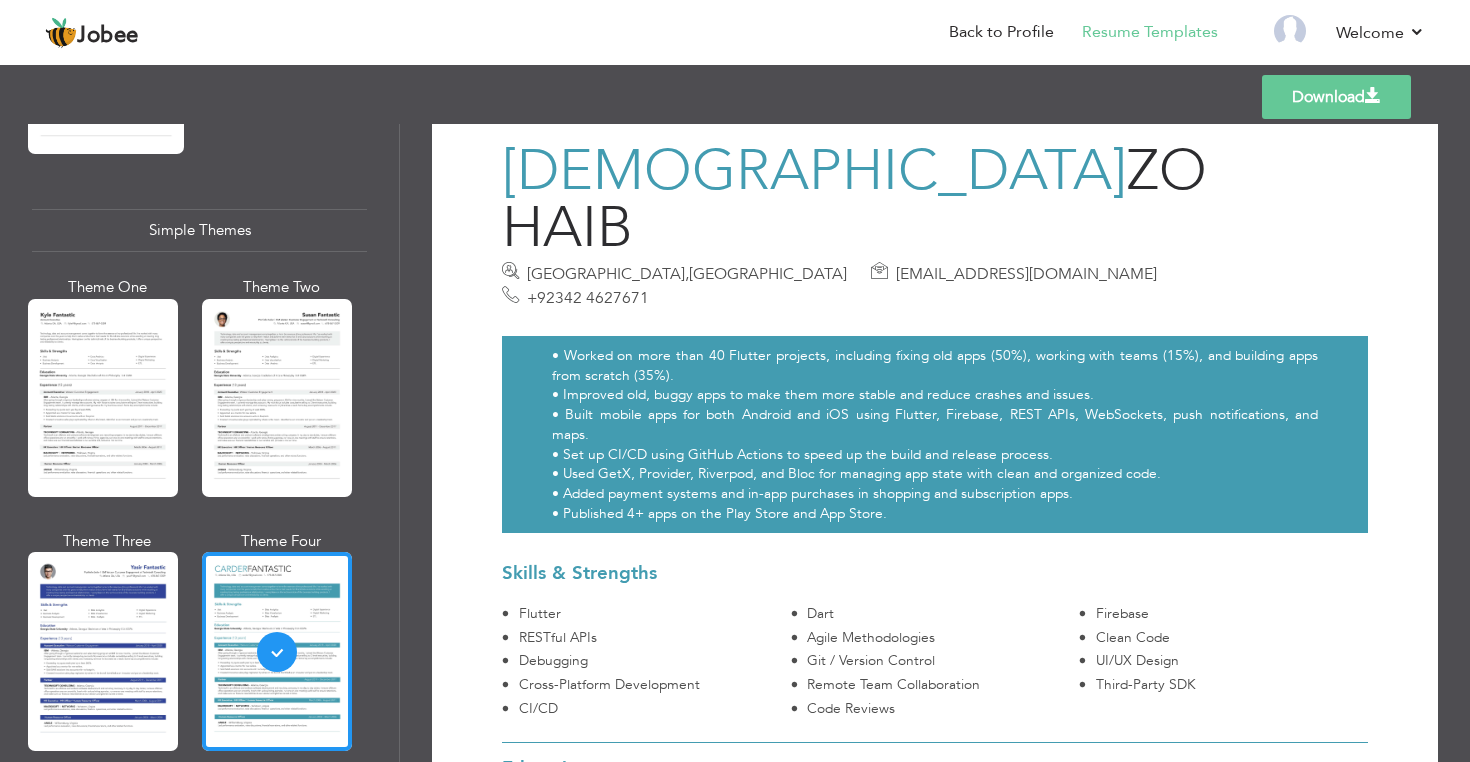 scroll, scrollTop: 55, scrollLeft: 0, axis: vertical 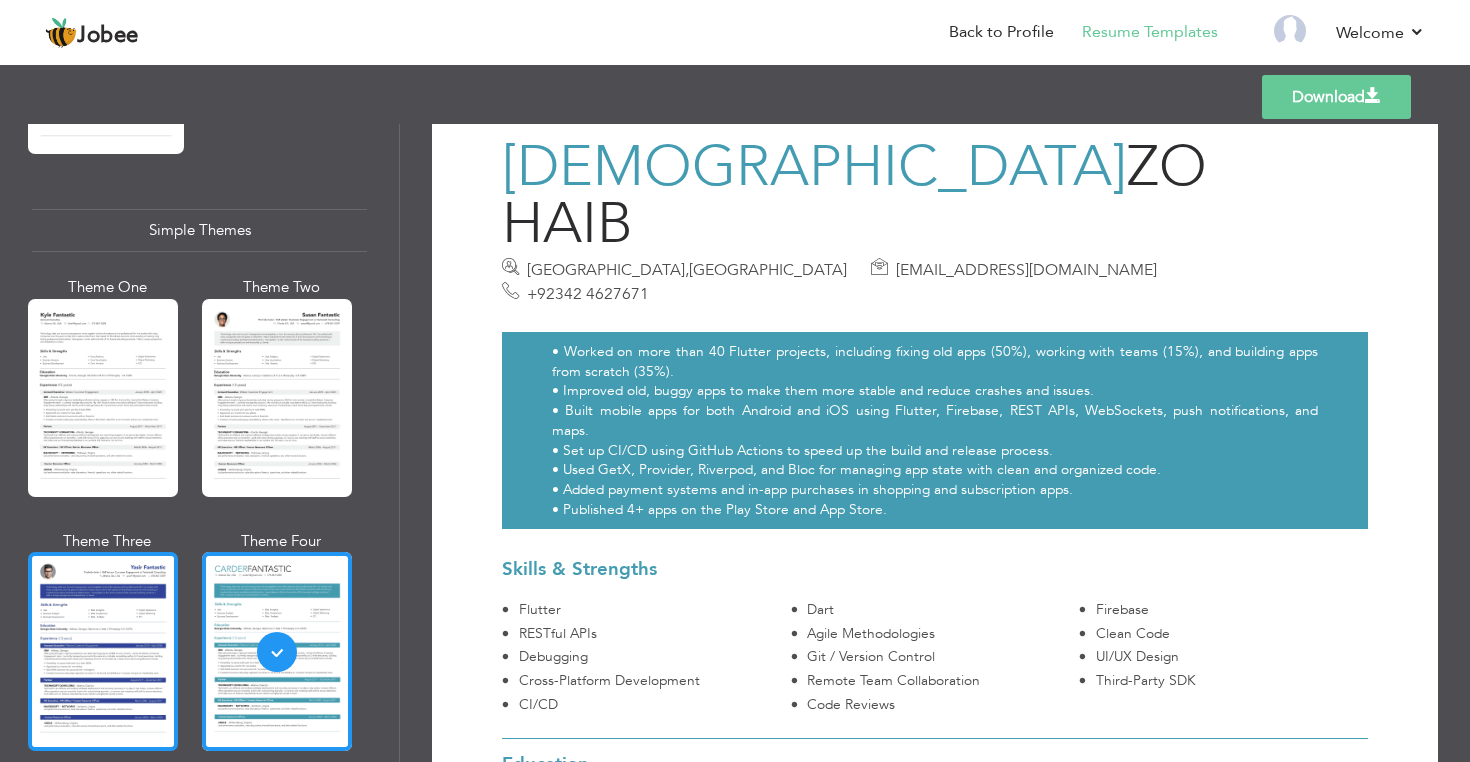 click at bounding box center (103, 651) 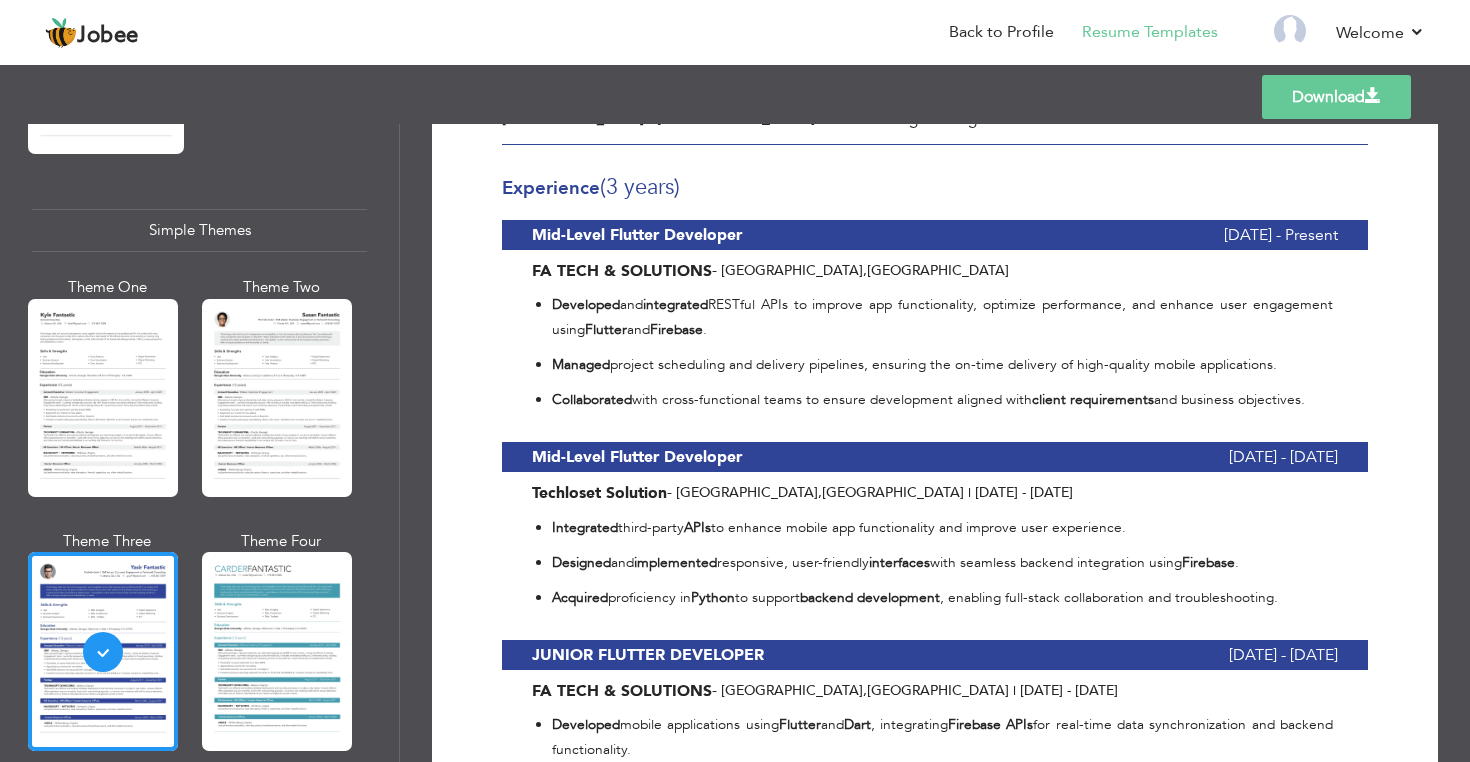 scroll, scrollTop: 657, scrollLeft: 0, axis: vertical 